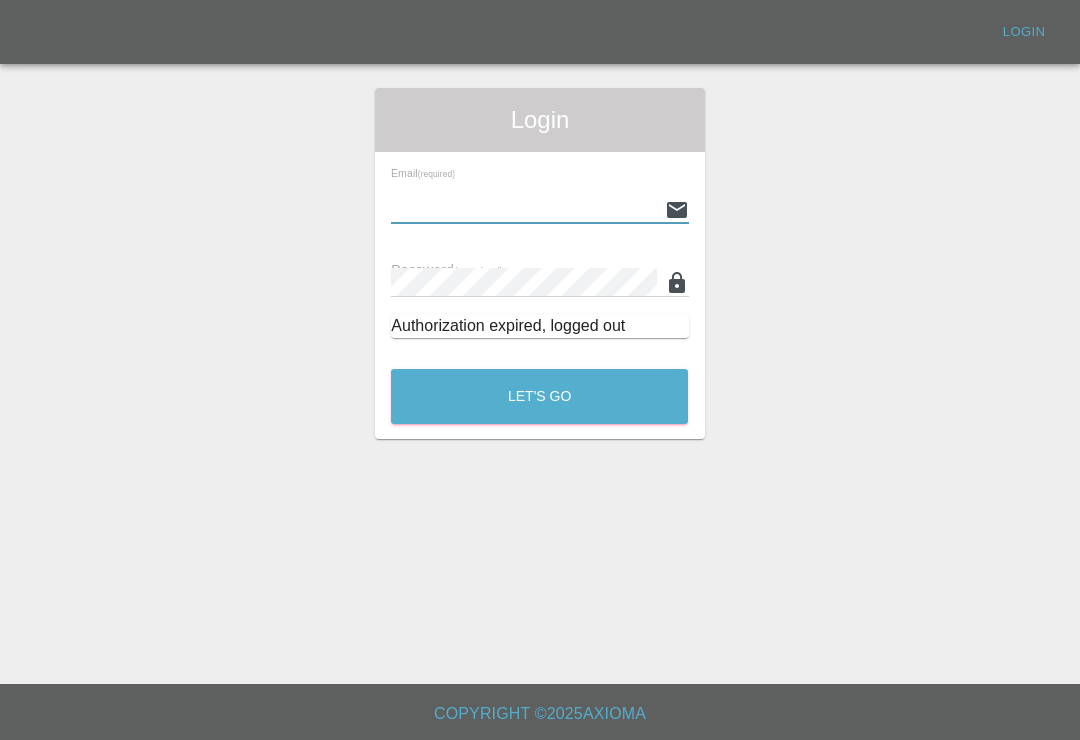 scroll, scrollTop: 0, scrollLeft: 0, axis: both 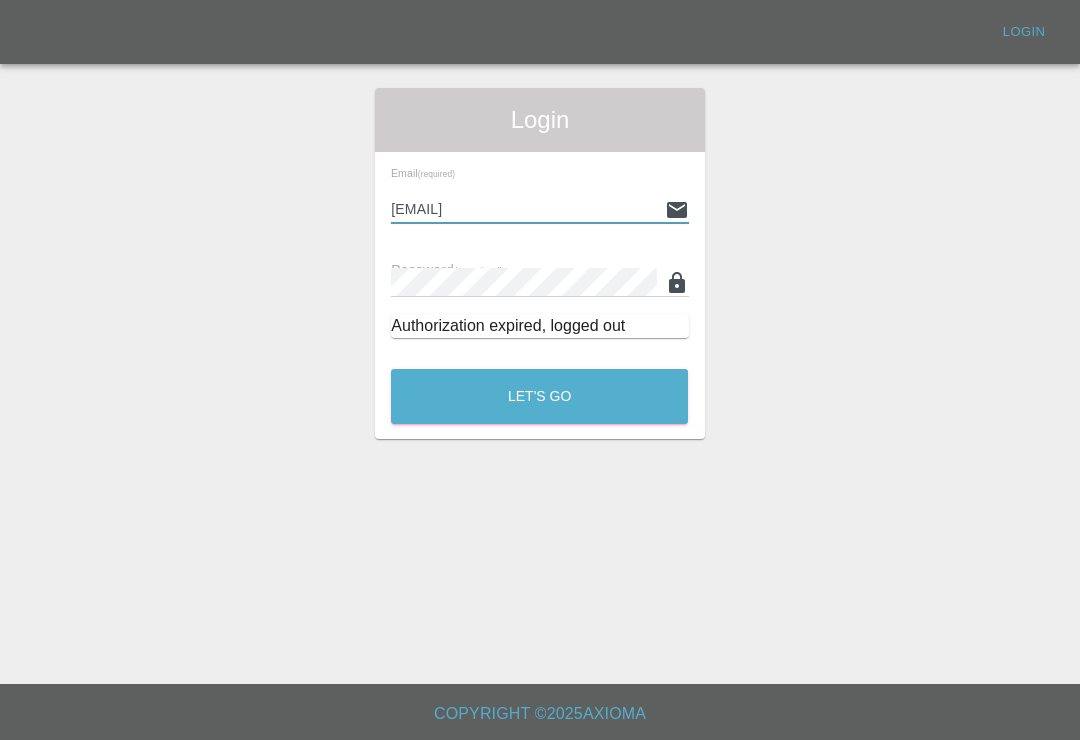 click on "Let's Go" at bounding box center (539, 396) 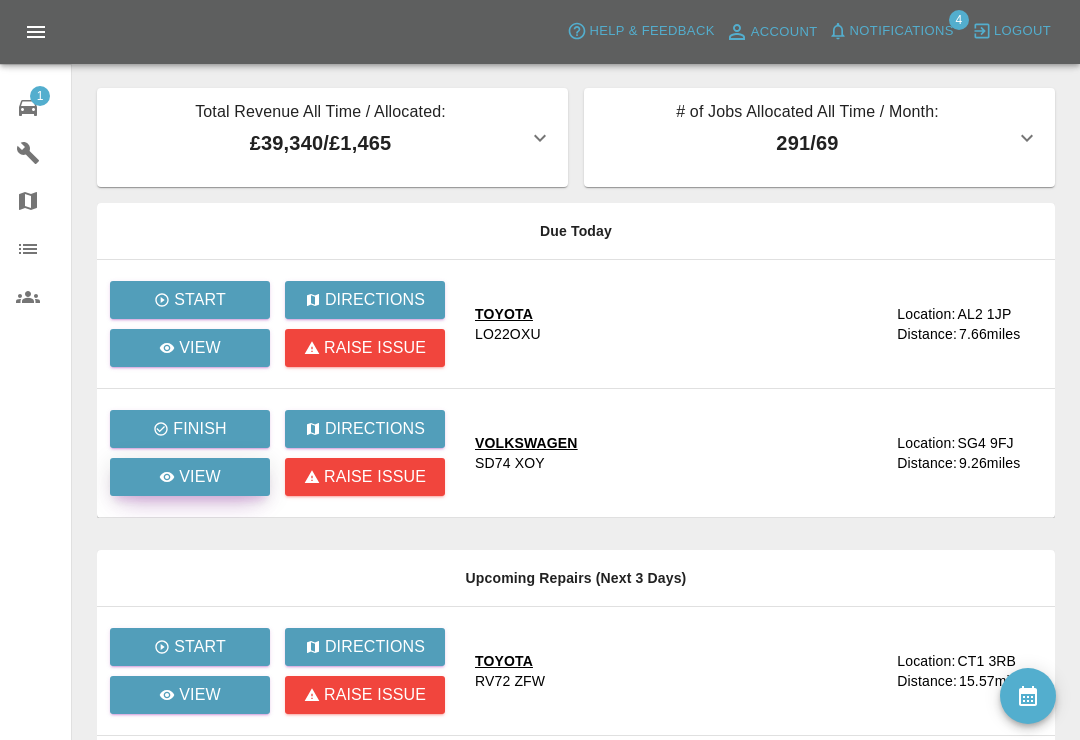 click on "View" at bounding box center [190, 477] 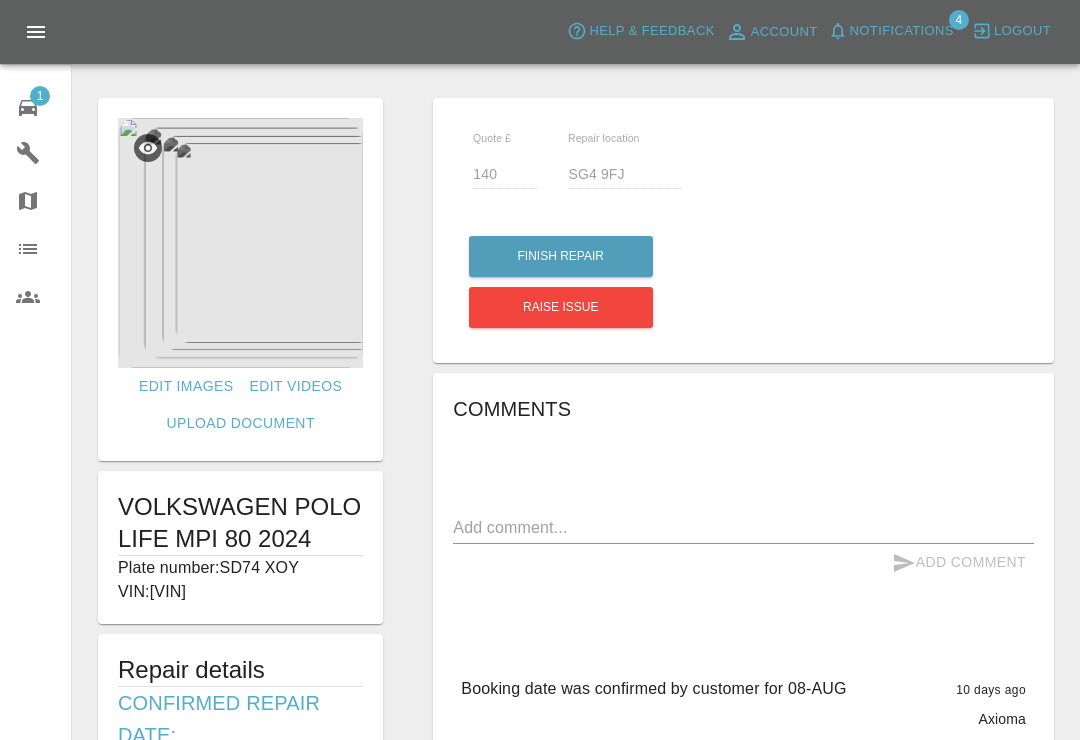 click on "1" at bounding box center [44, 105] 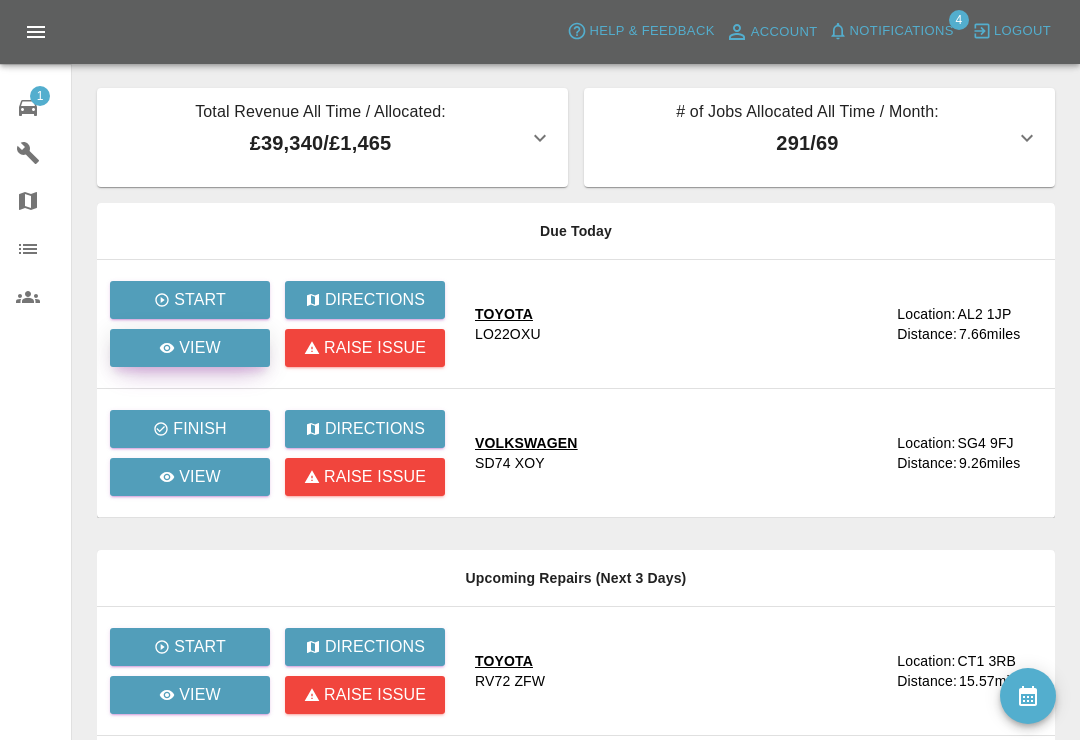 click on "View" at bounding box center (190, 348) 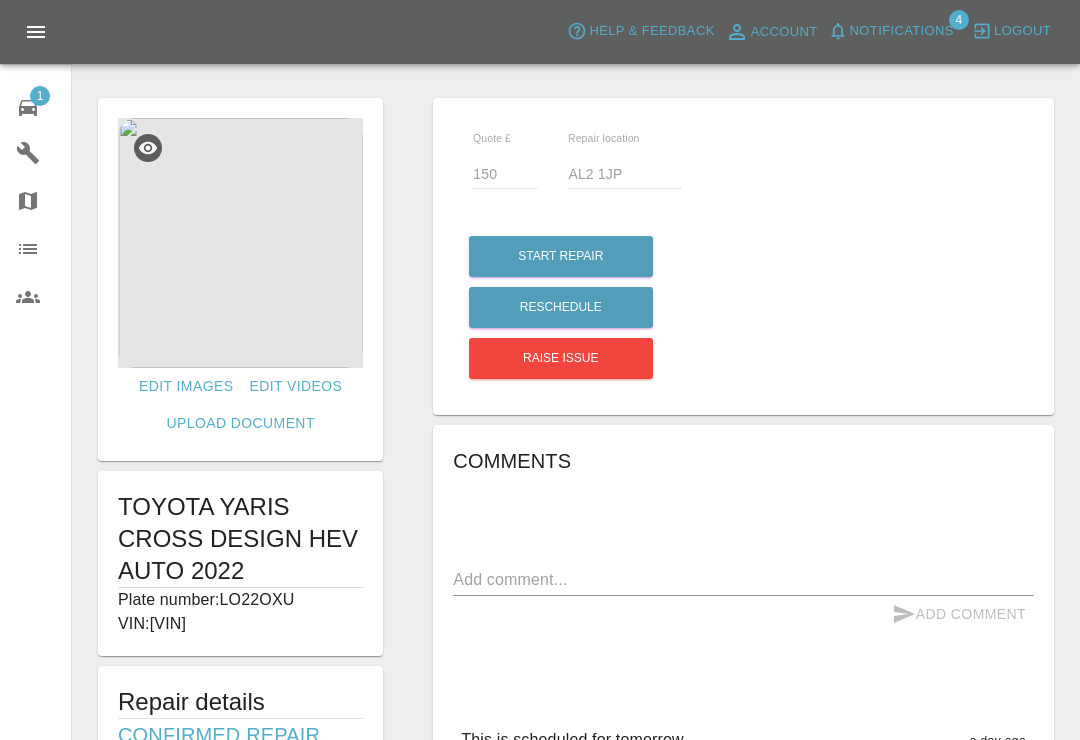 click 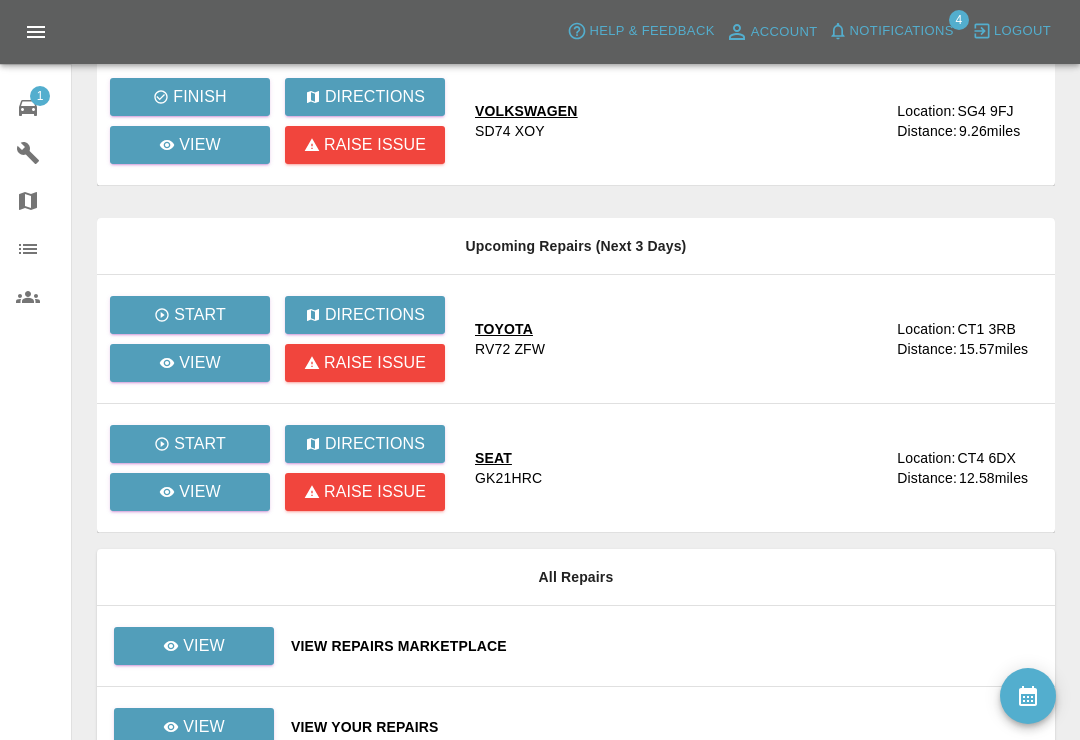 scroll, scrollTop: 409, scrollLeft: 0, axis: vertical 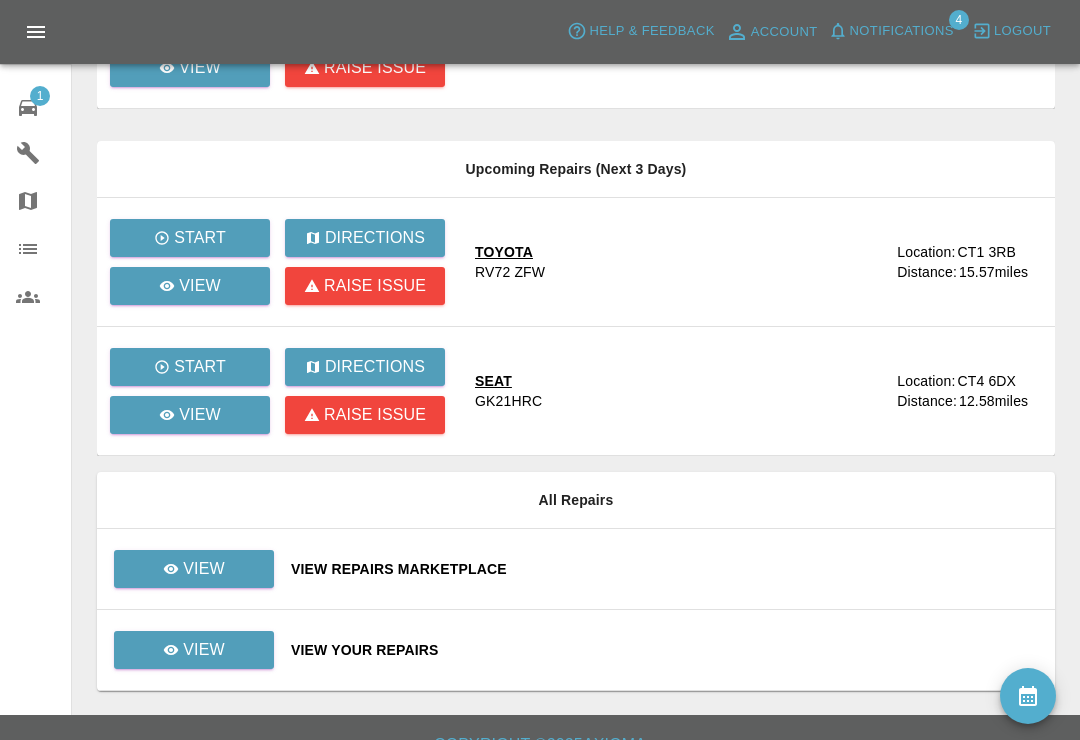 click on "View Your Repairs" at bounding box center [665, 650] 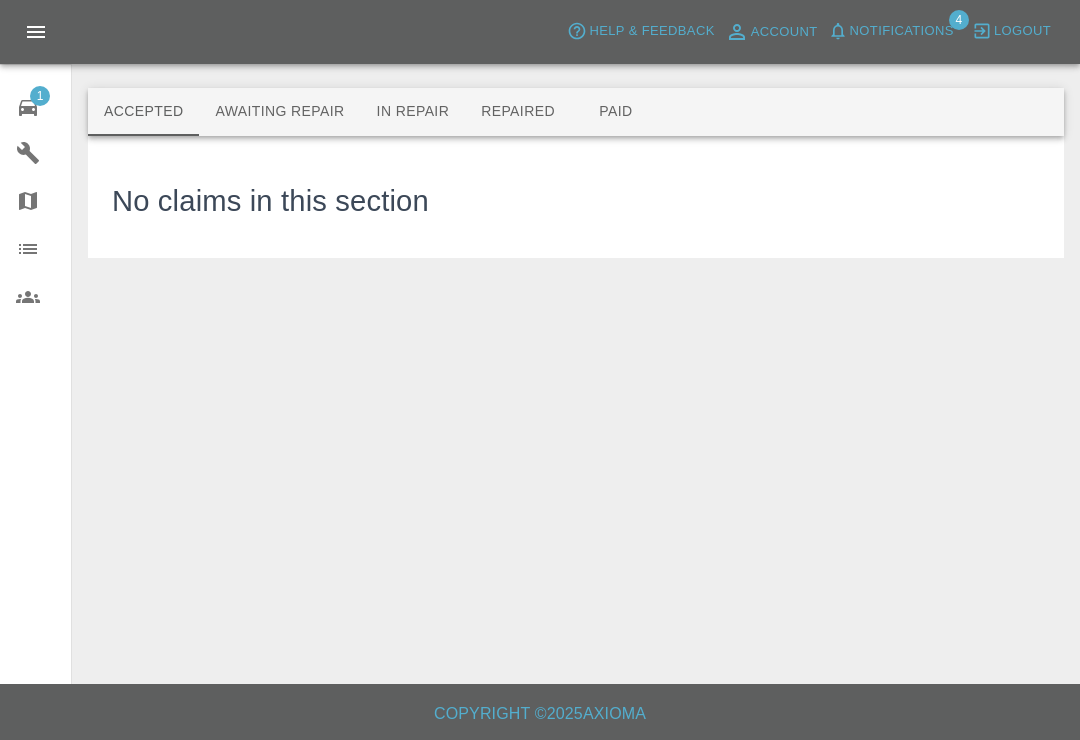 scroll, scrollTop: 0, scrollLeft: 0, axis: both 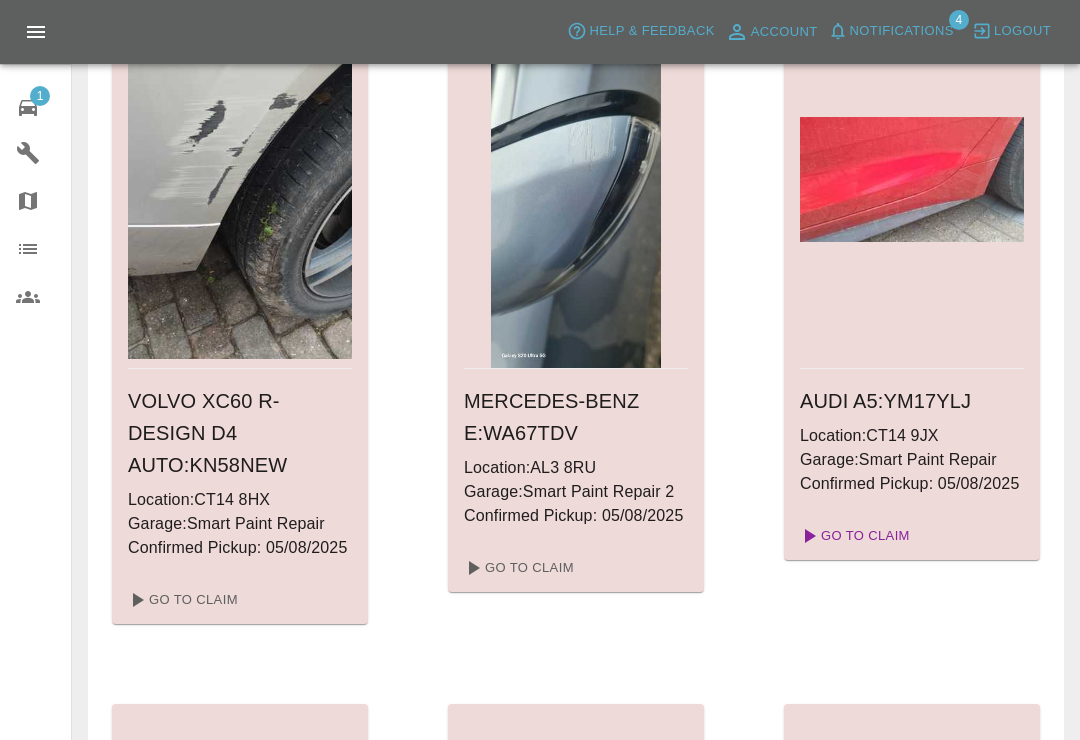 click on "Go To Claim" at bounding box center [853, 536] 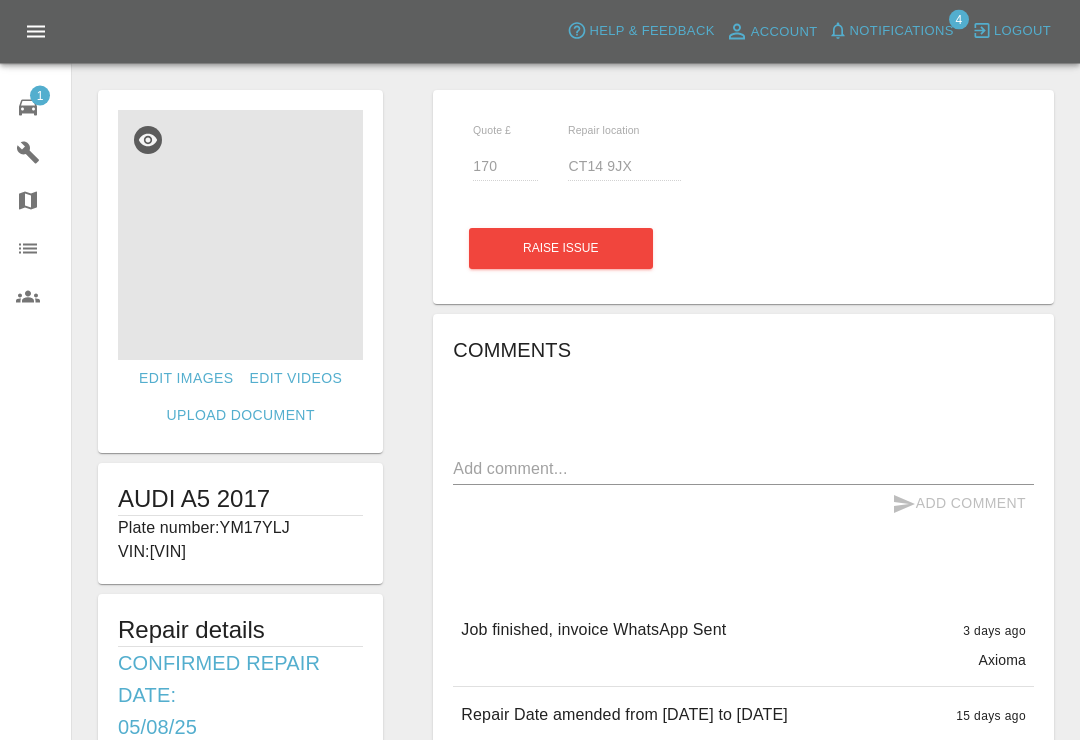 scroll, scrollTop: 0, scrollLeft: 0, axis: both 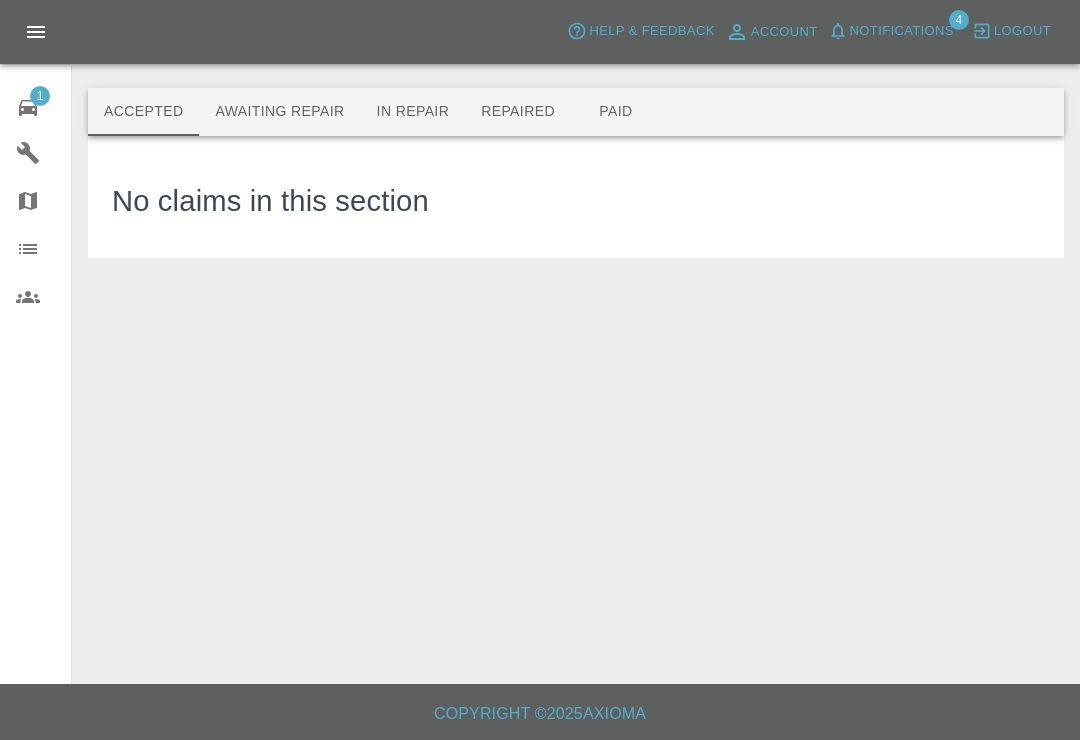 click on "Paid" at bounding box center [616, 112] 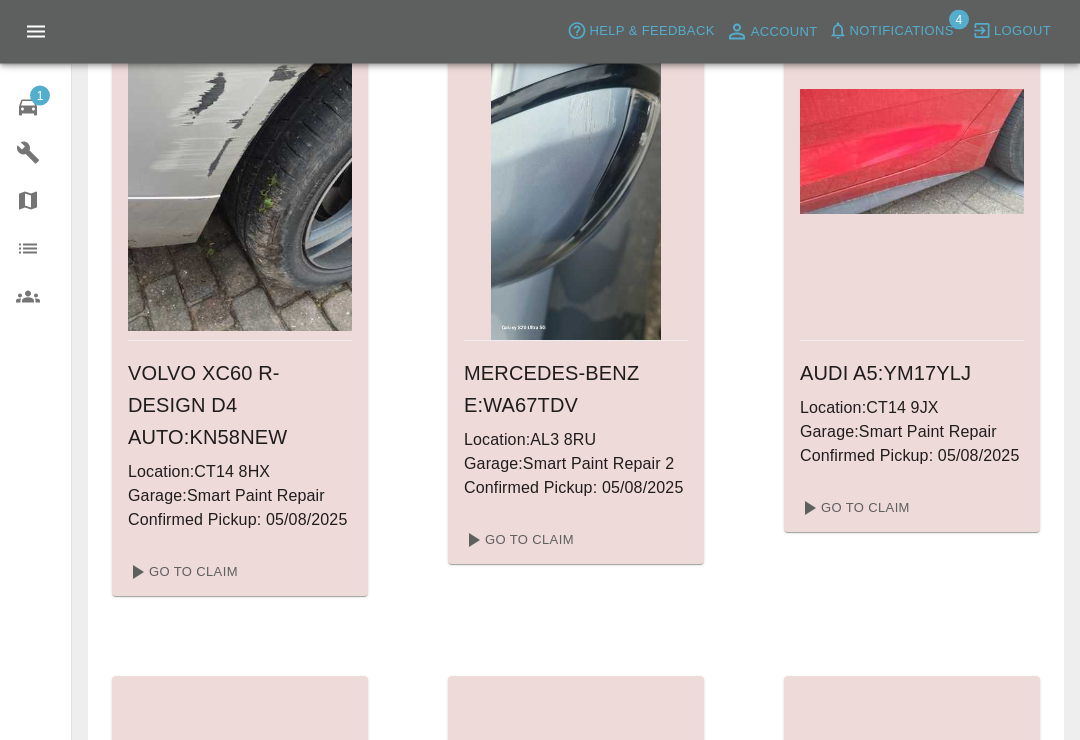 scroll, scrollTop: 7157, scrollLeft: 0, axis: vertical 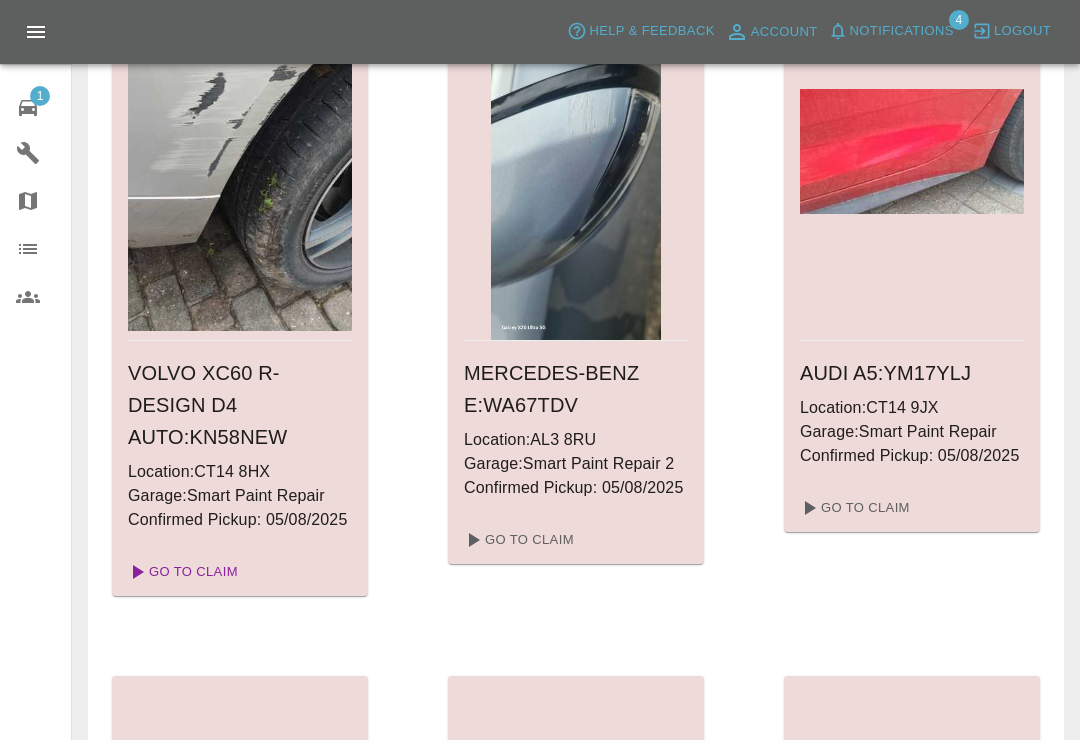 click on "Go To Claim" at bounding box center [181, 572] 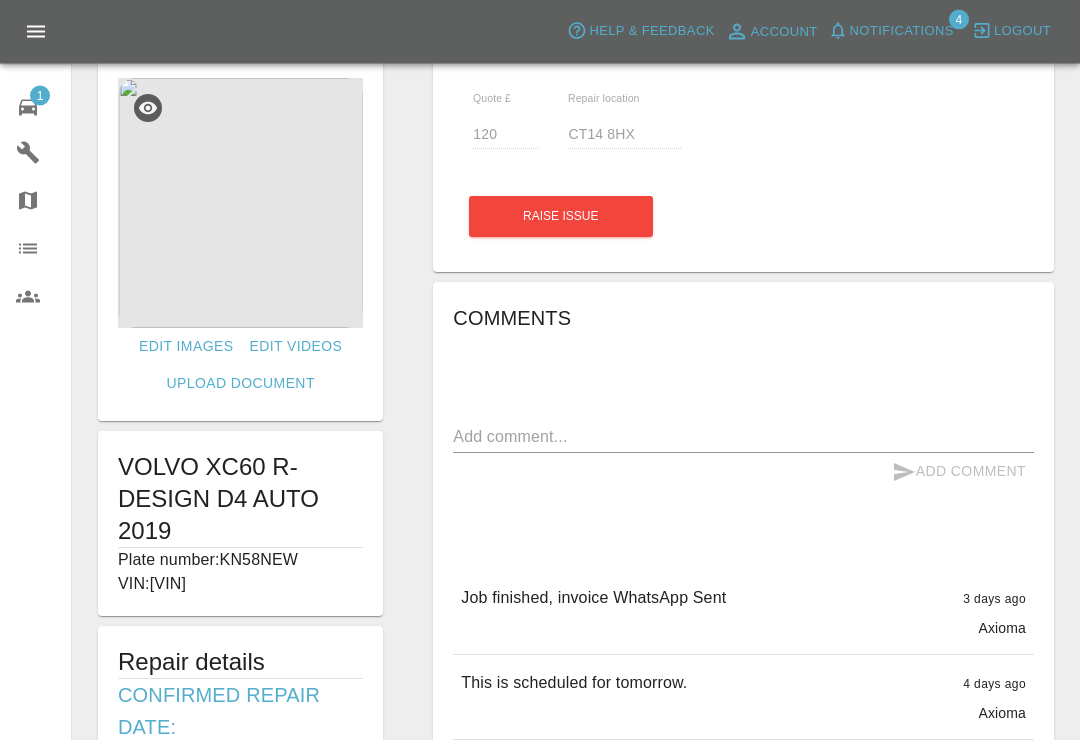 scroll, scrollTop: 0, scrollLeft: 0, axis: both 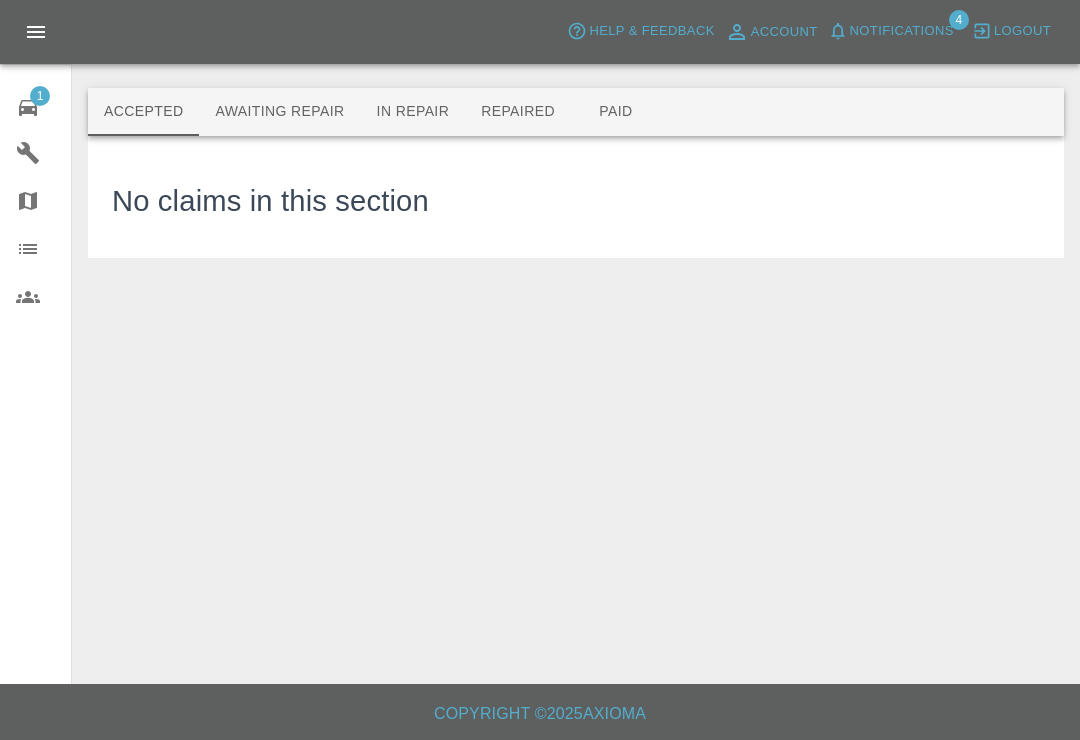 click on "Paid" at bounding box center (616, 112) 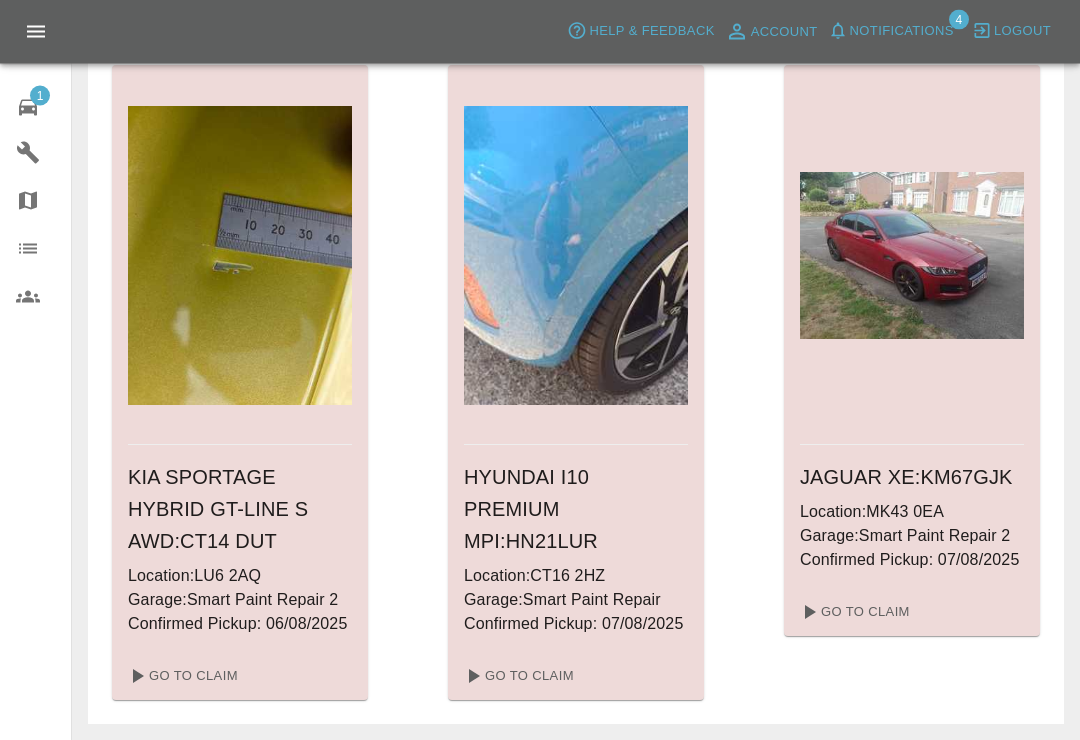 scroll, scrollTop: 7769, scrollLeft: 0, axis: vertical 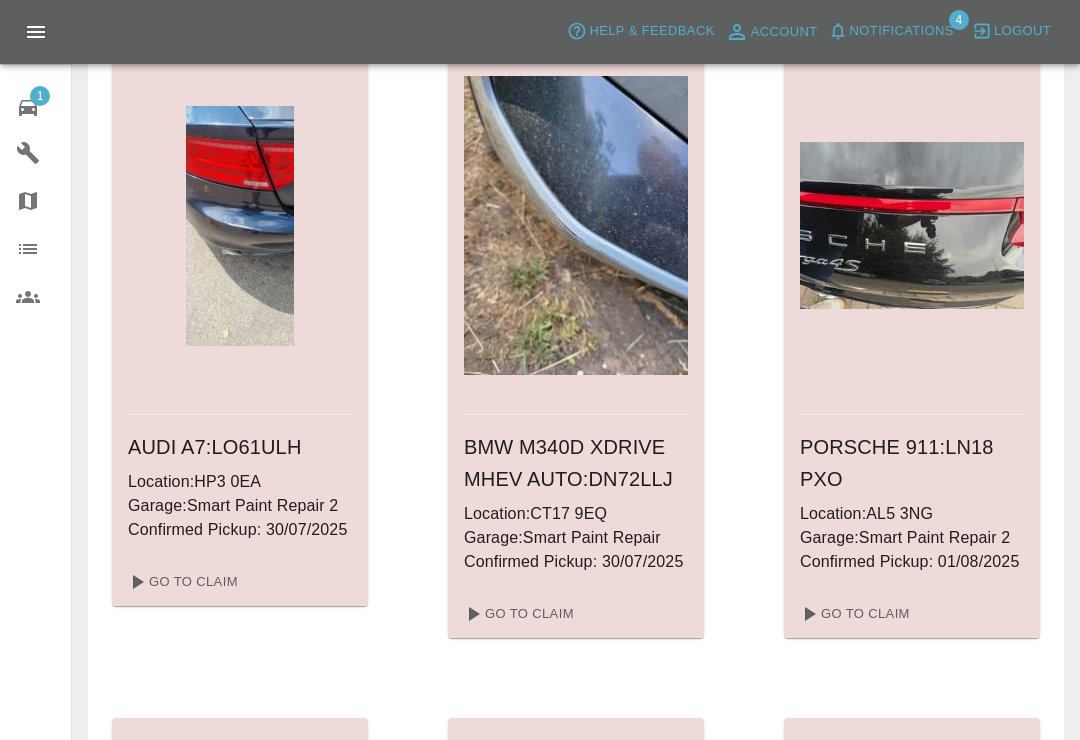click on "1" at bounding box center (40, 96) 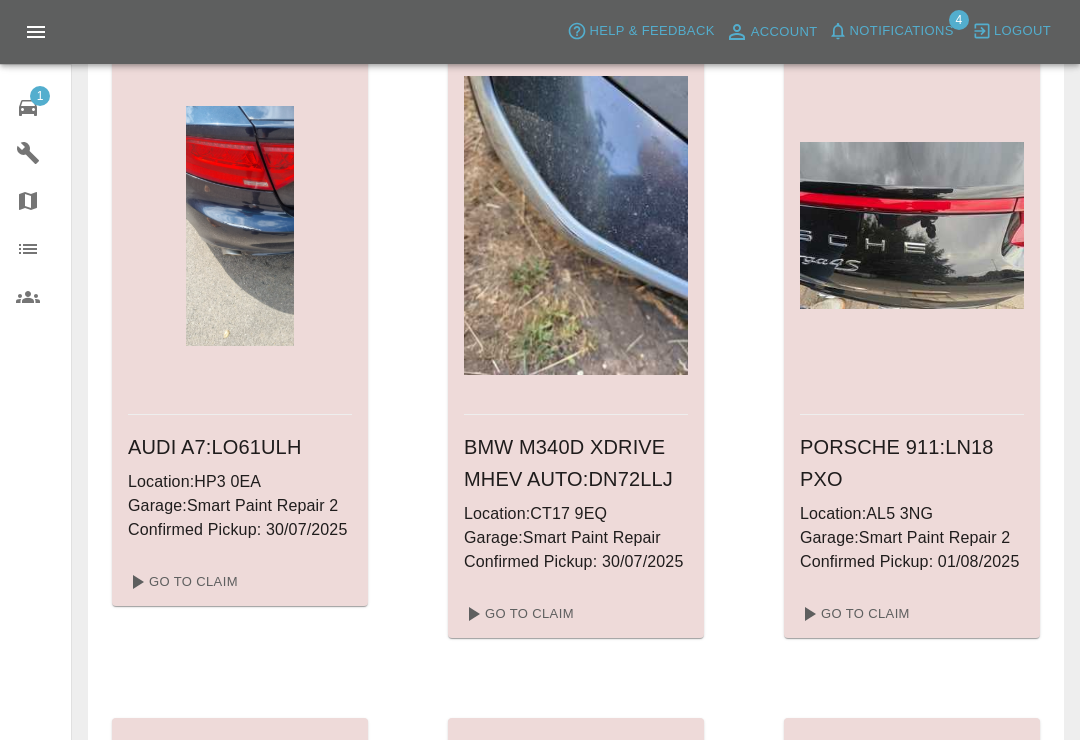 scroll, scrollTop: 31, scrollLeft: 0, axis: vertical 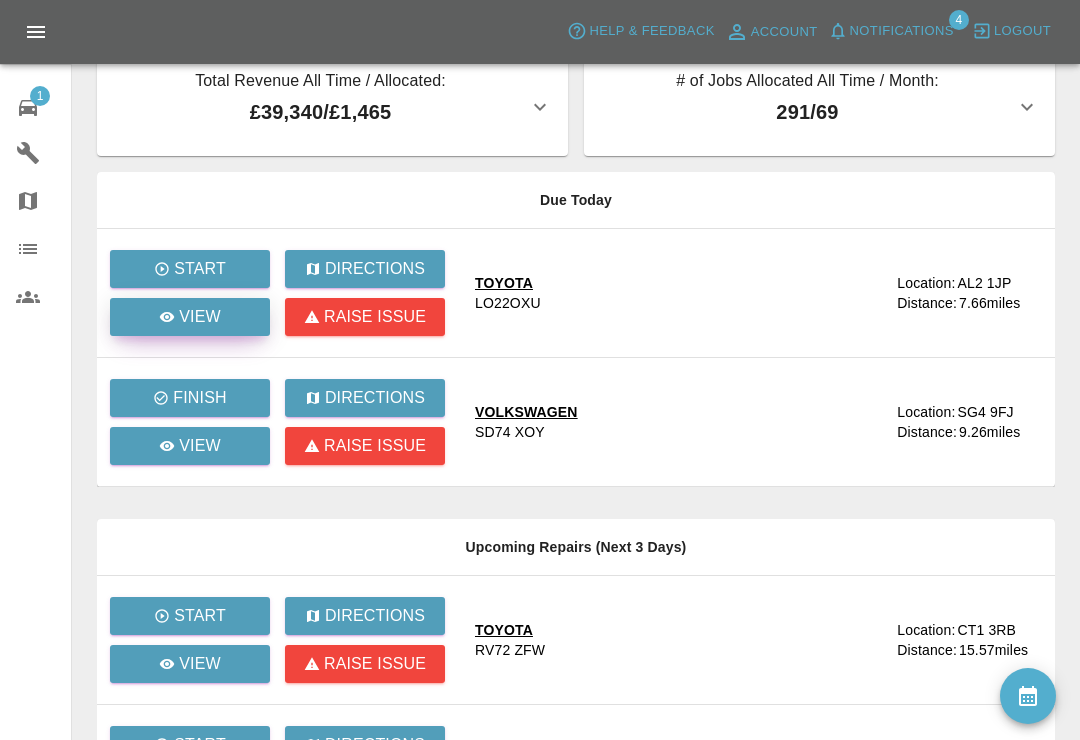 click 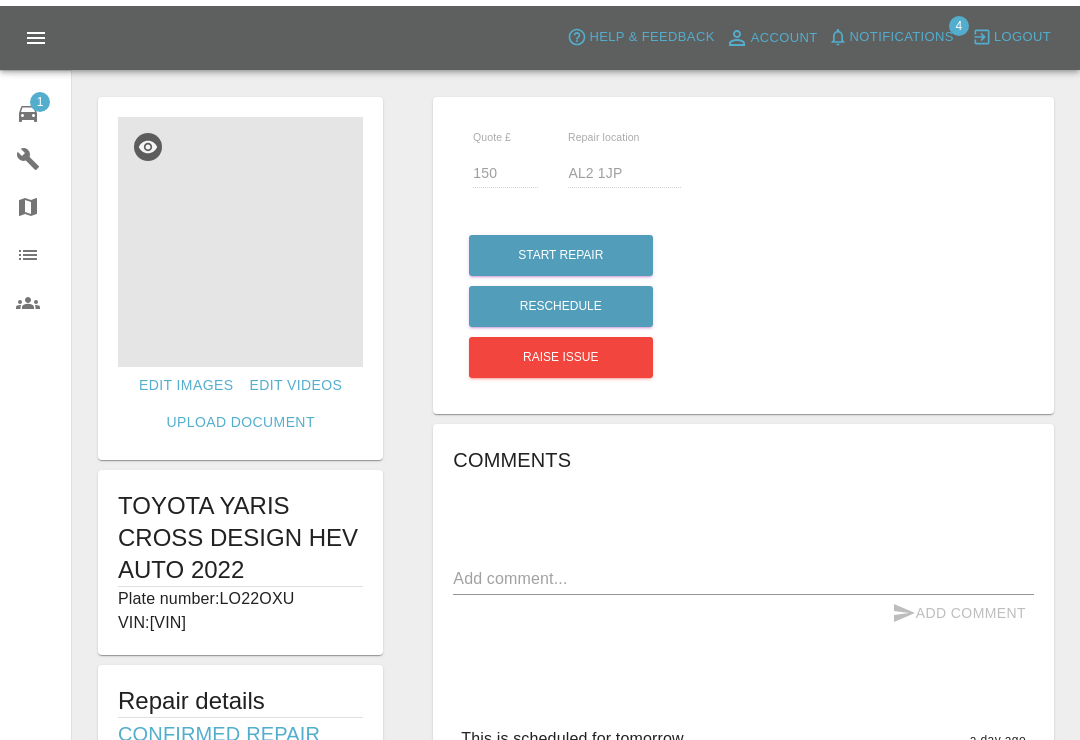 scroll, scrollTop: 0, scrollLeft: 0, axis: both 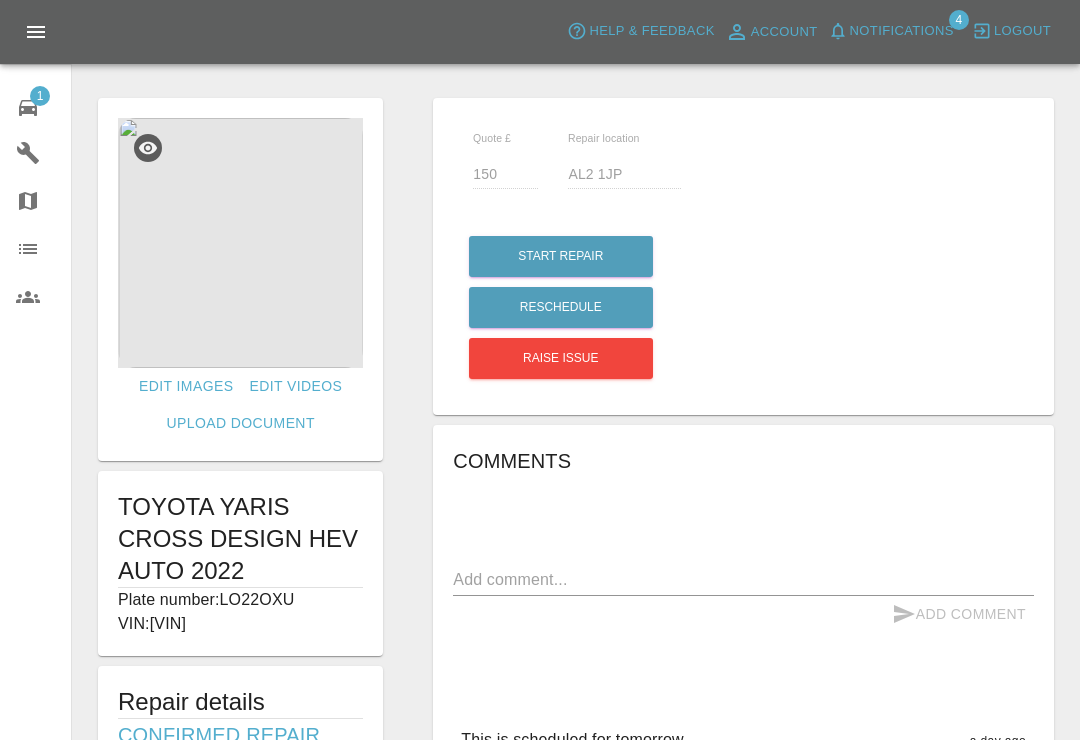 click 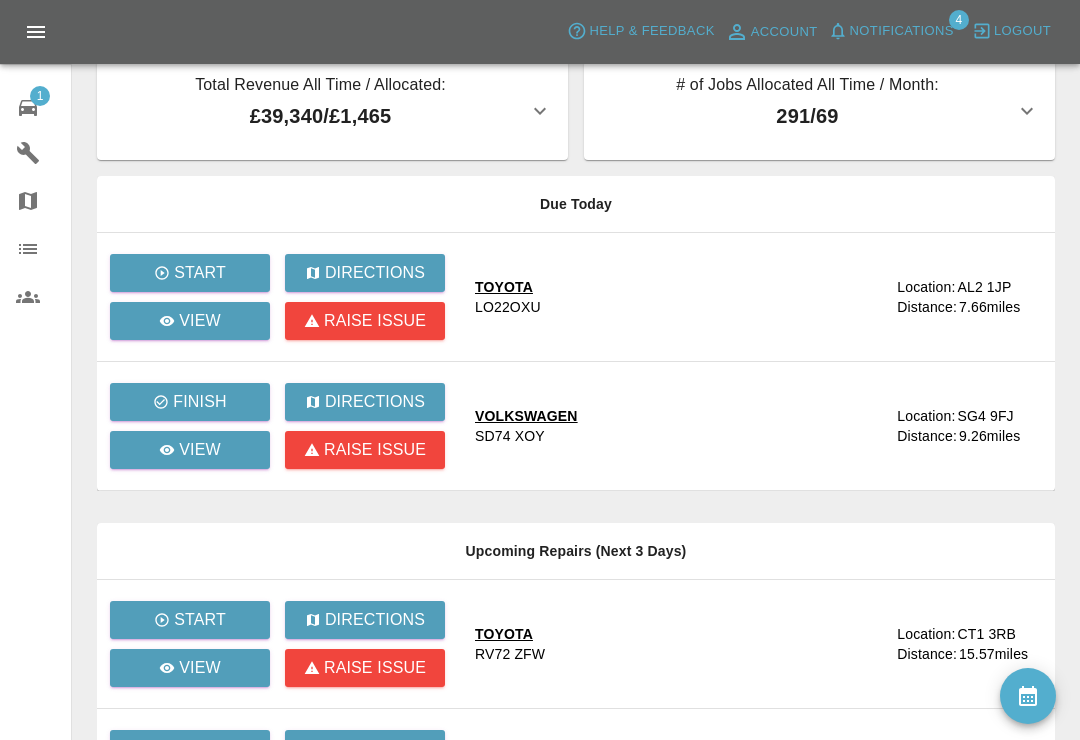 scroll, scrollTop: 28, scrollLeft: 0, axis: vertical 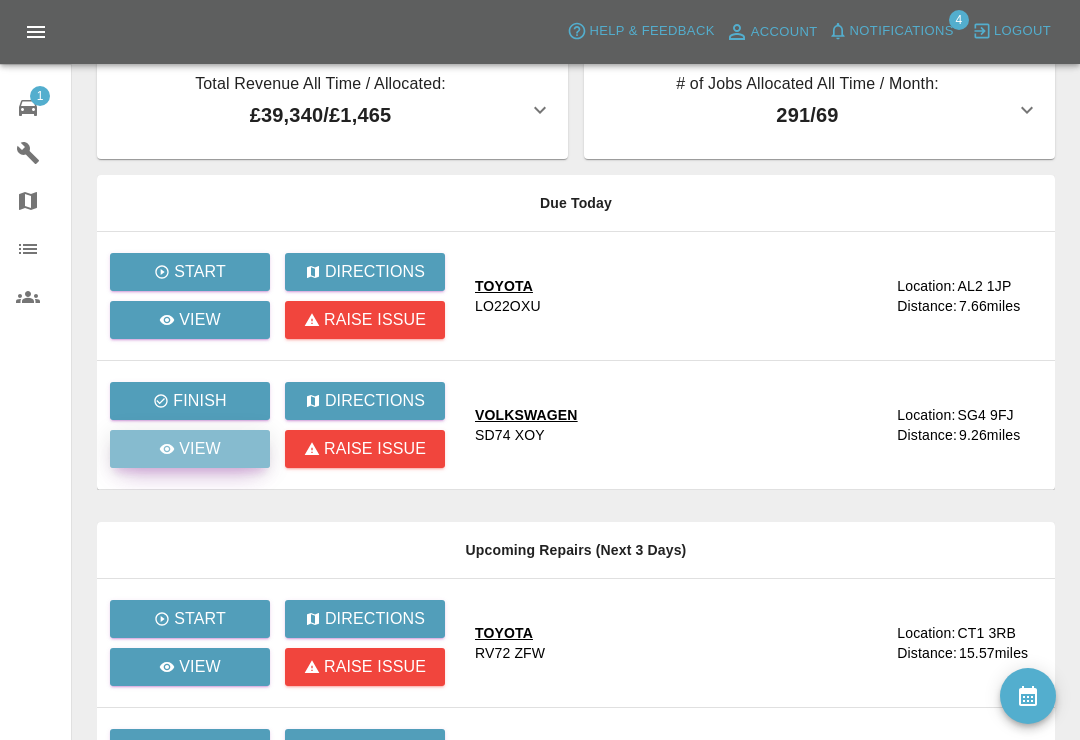 click on "View" at bounding box center [190, 449] 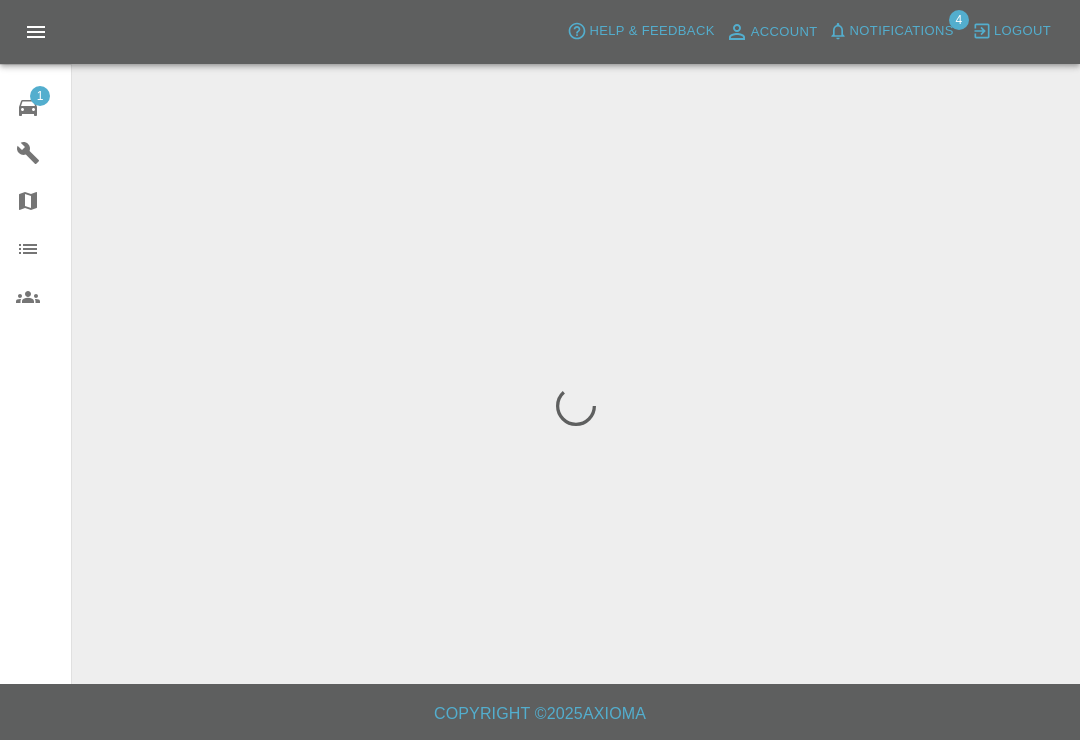 scroll, scrollTop: 0, scrollLeft: 0, axis: both 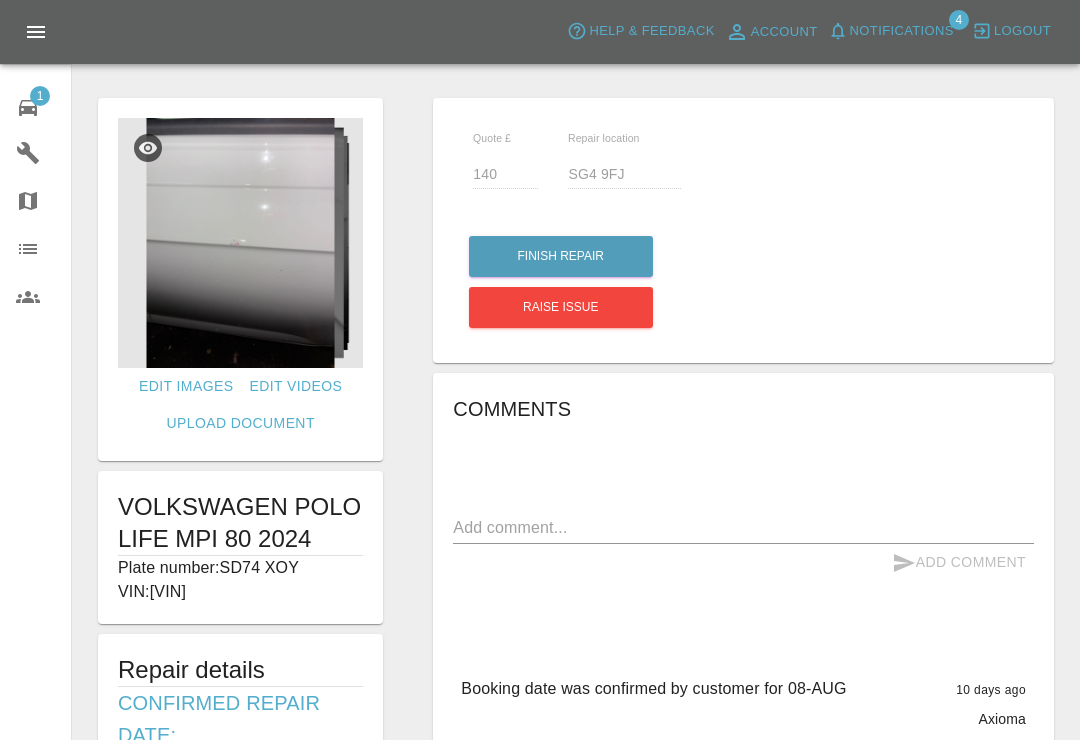 click on "Notifications" at bounding box center [902, 31] 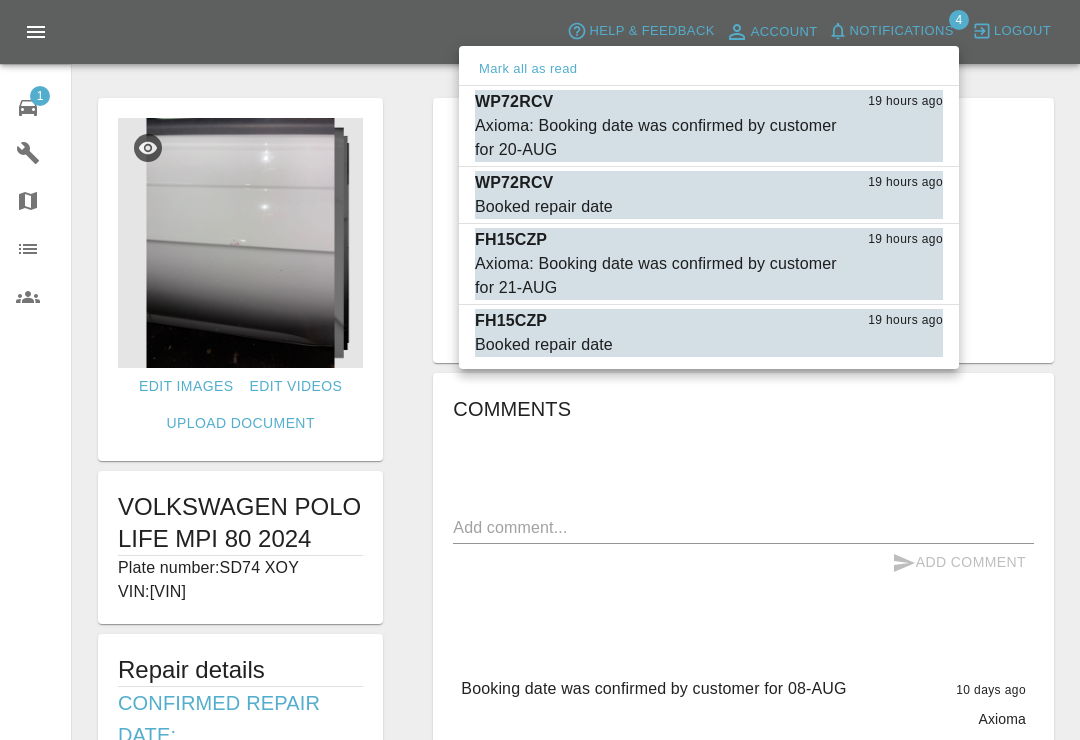 click on "Axioma: Booking date was confirmed by customer for 20-AUG" at bounding box center (659, 138) 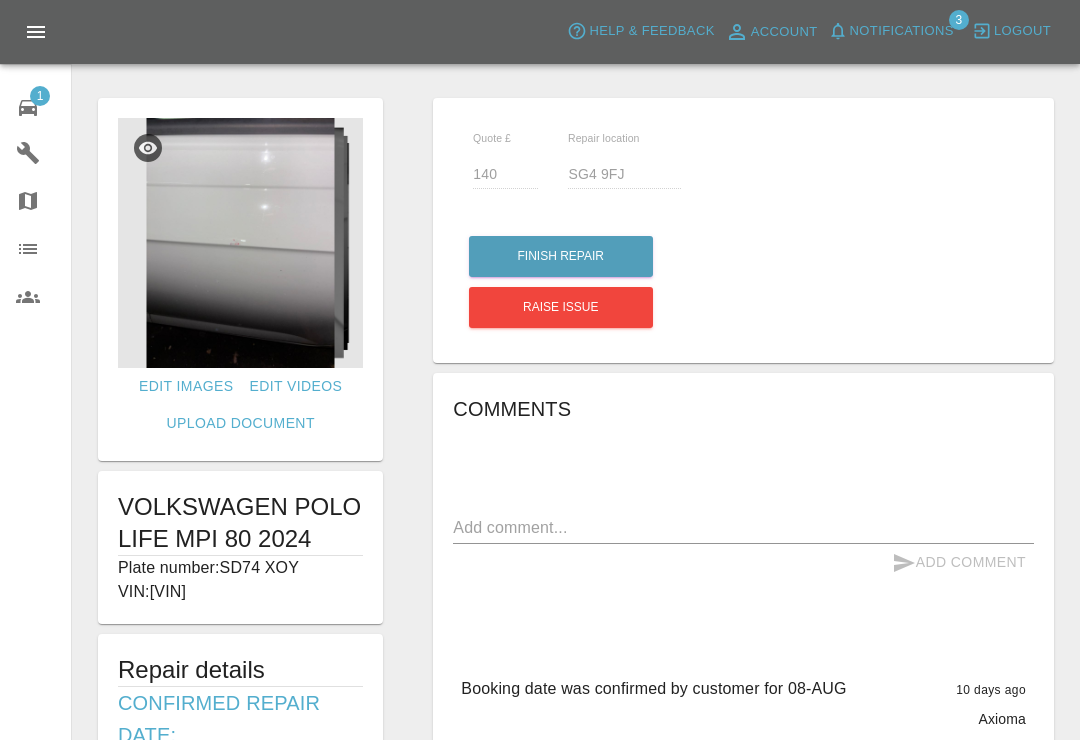 type on "265" 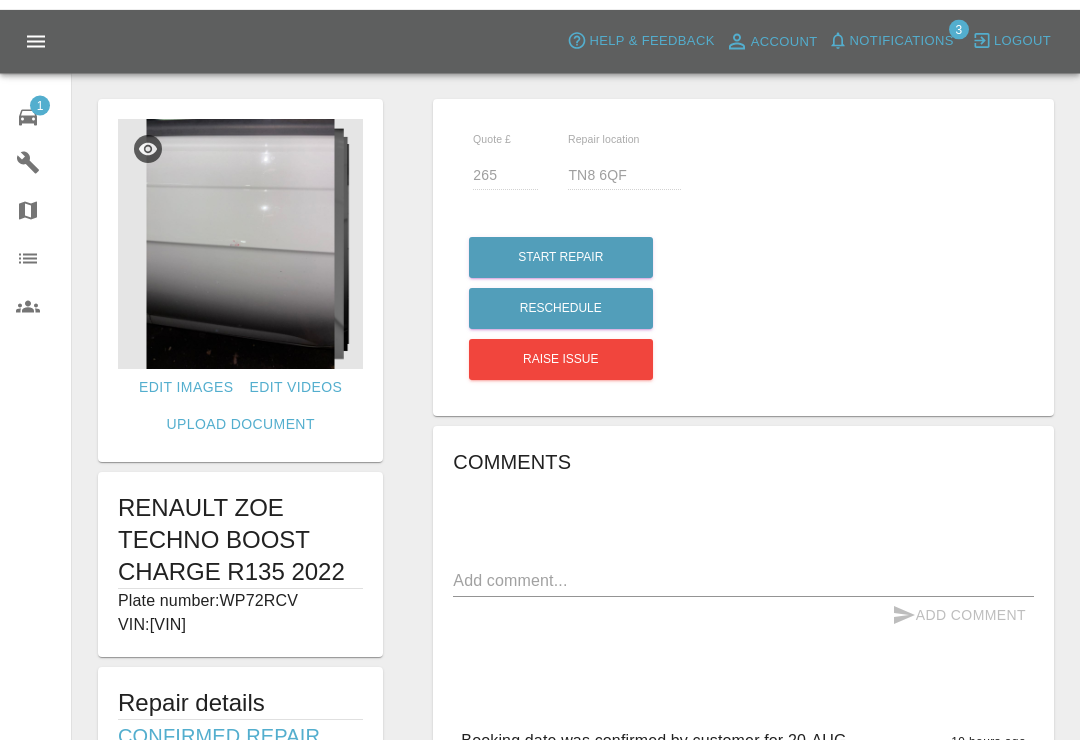 scroll, scrollTop: 0, scrollLeft: 0, axis: both 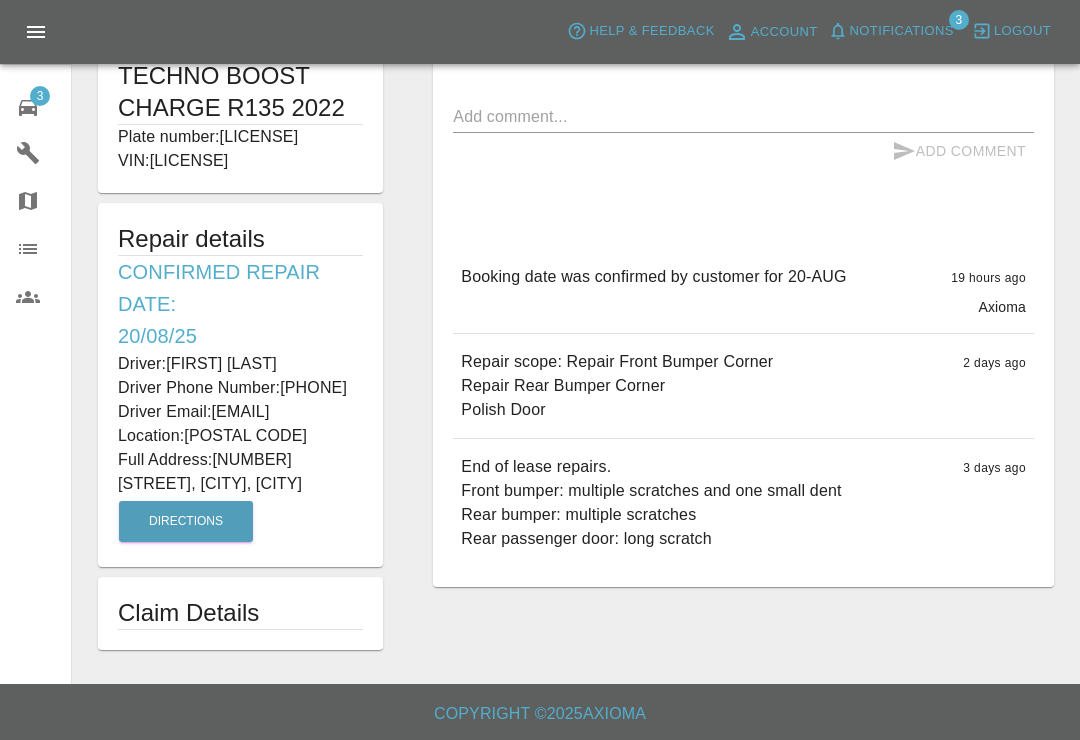click on "3" at bounding box center [44, 105] 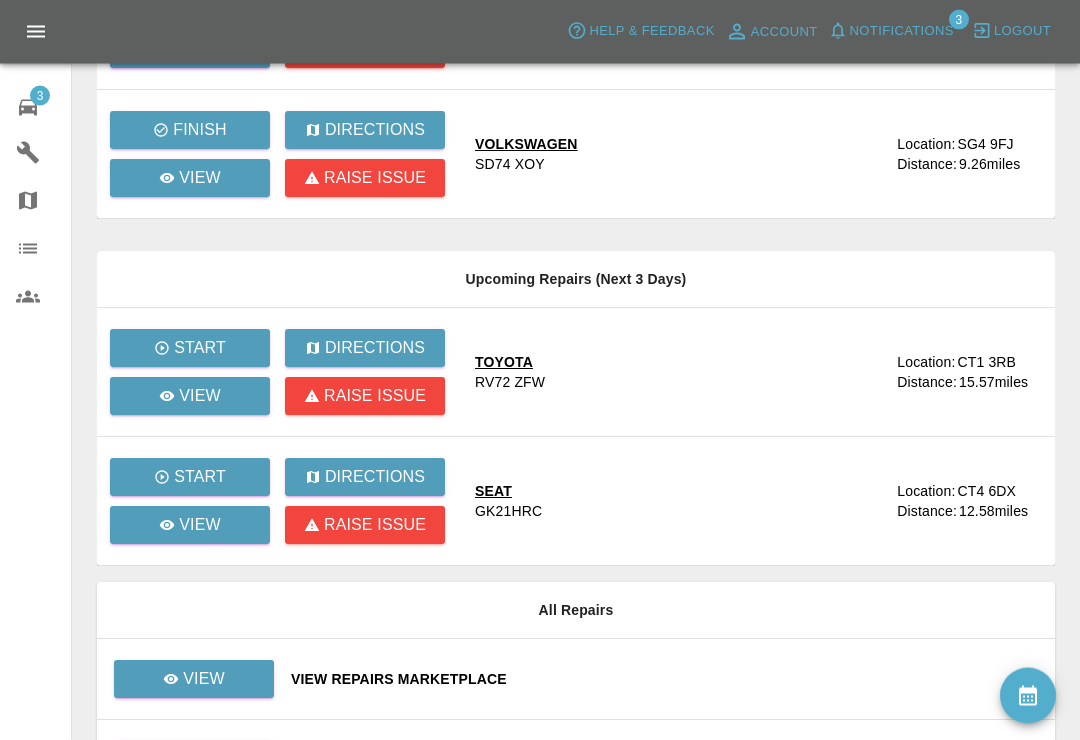 scroll, scrollTop: 300, scrollLeft: 0, axis: vertical 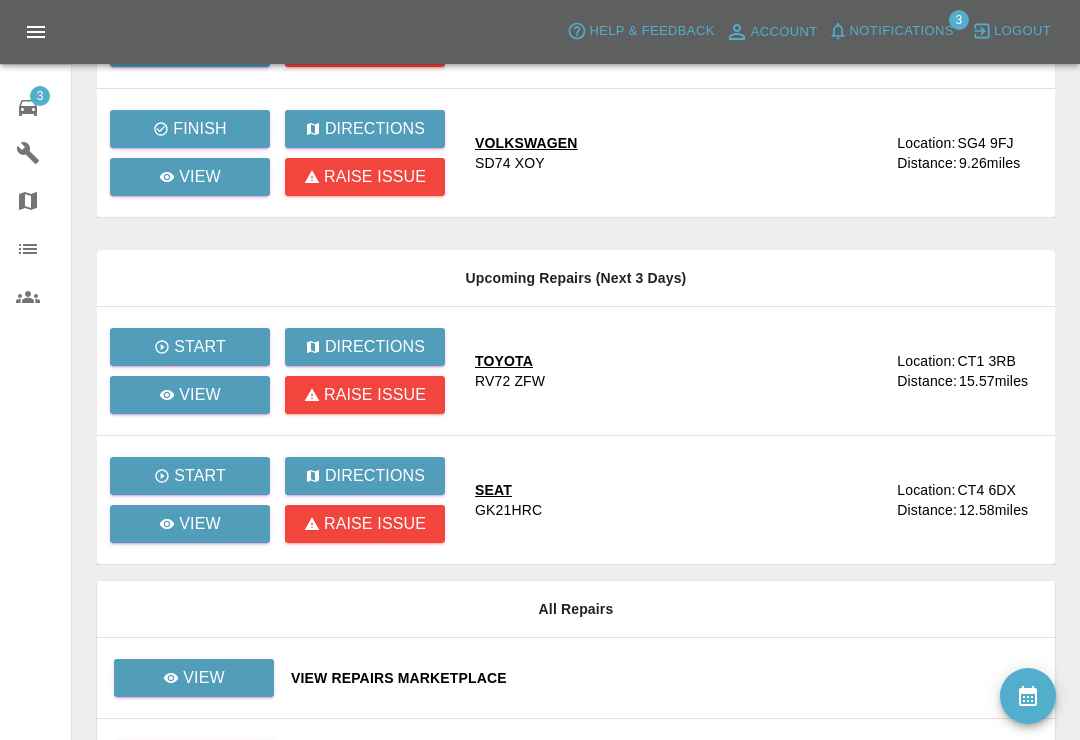 click on "Notifications" at bounding box center (891, 31) 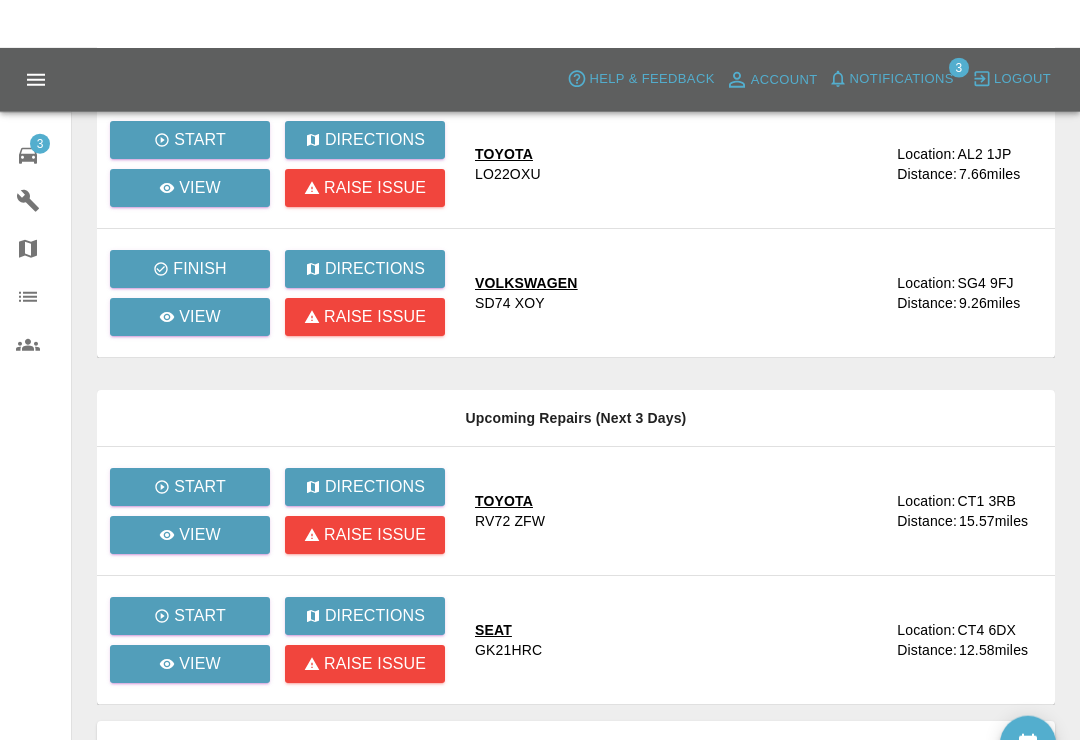 scroll, scrollTop: 0, scrollLeft: 0, axis: both 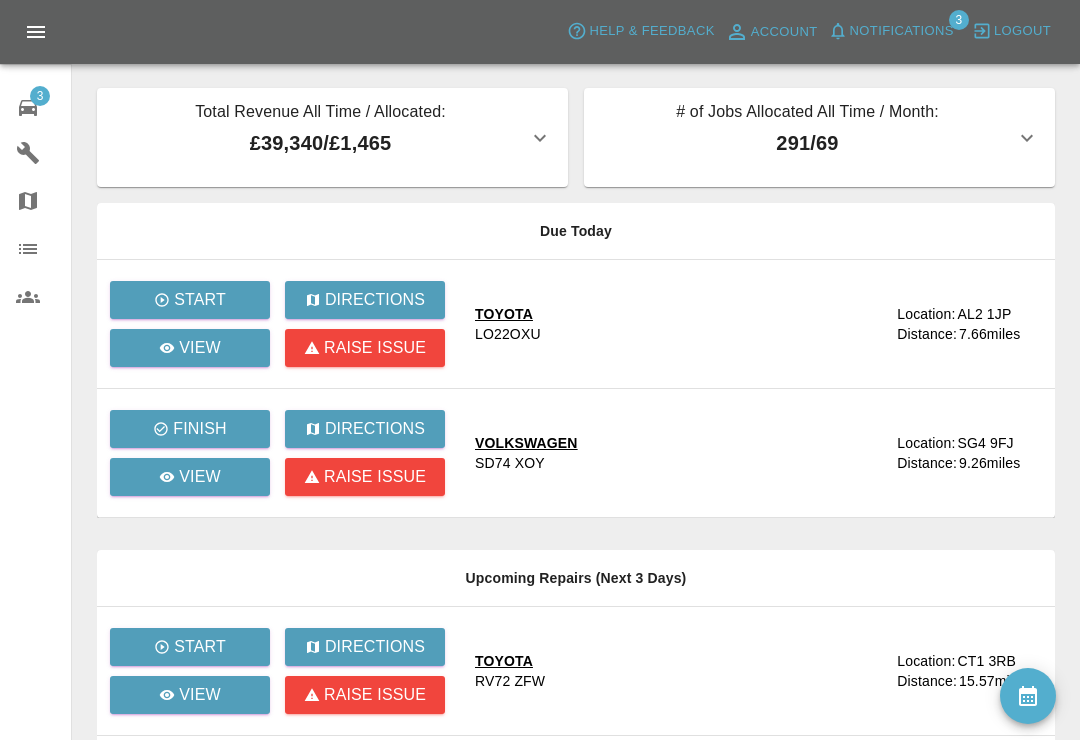 click on "Notifications" at bounding box center [902, 31] 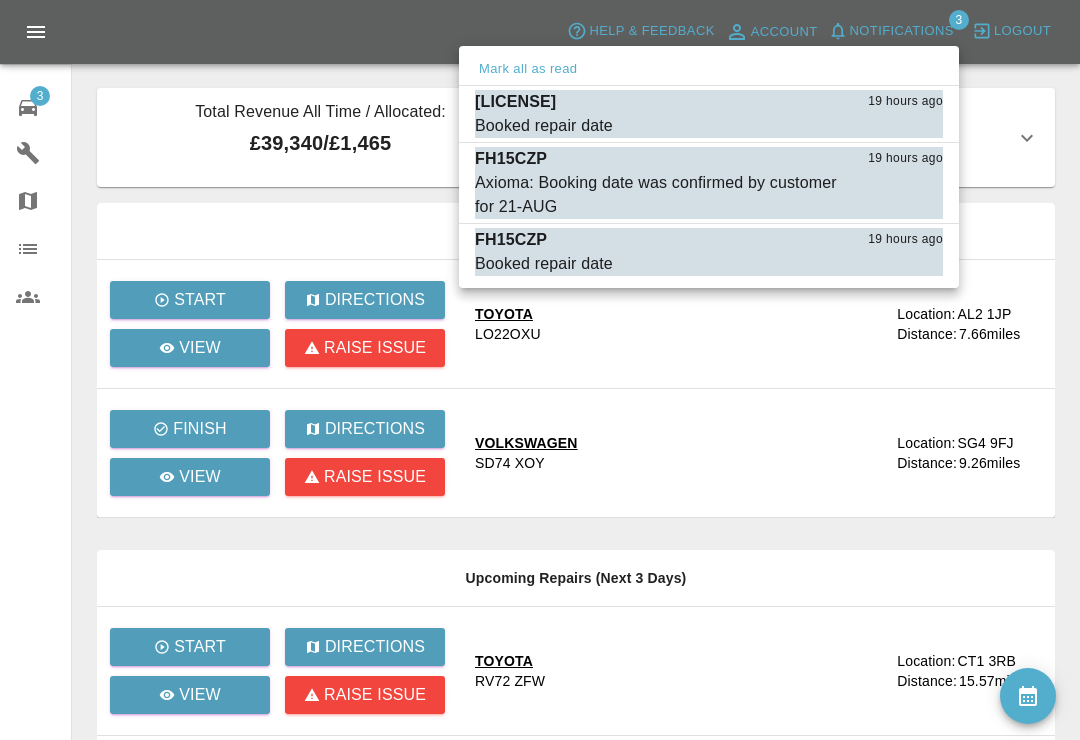 click on "Mark as read" at bounding box center [899, 126] 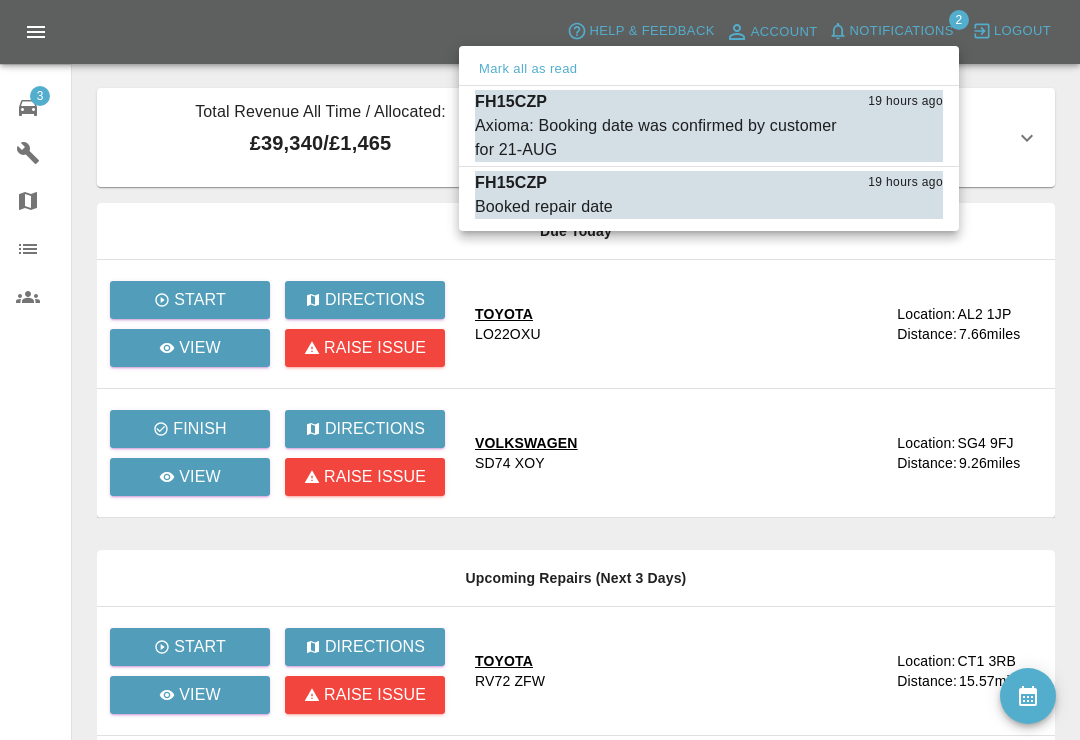 click on "Axioma: Booking date was confirmed by customer for 21-AUG" at bounding box center [659, 138] 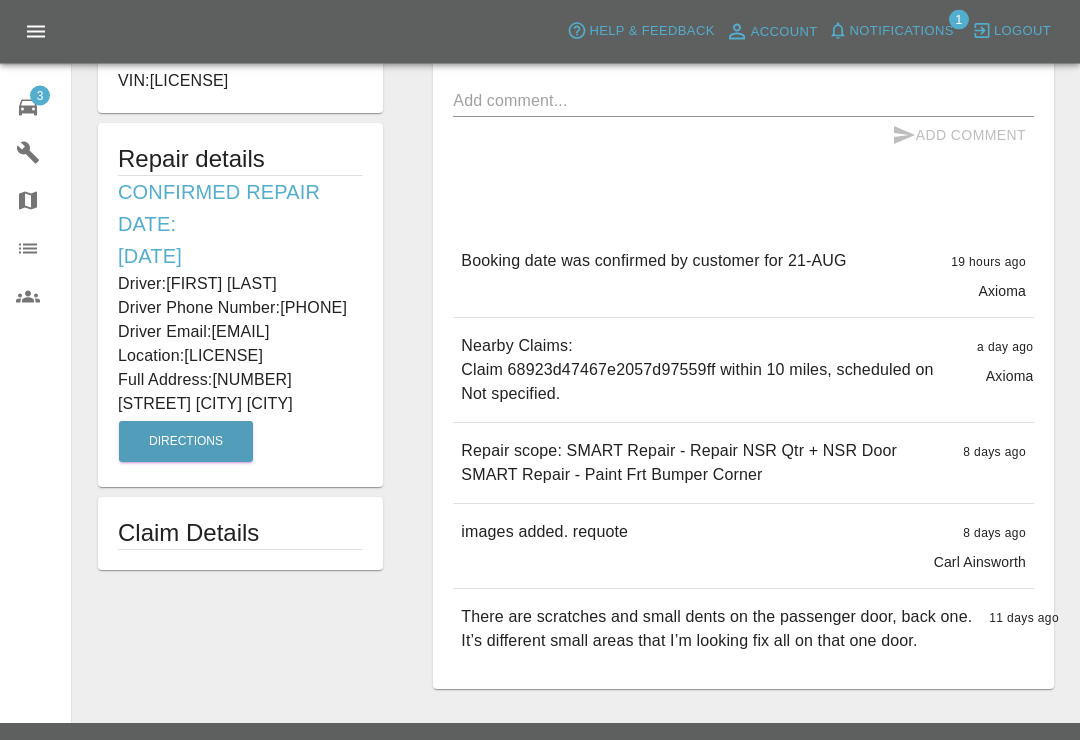 scroll, scrollTop: 486, scrollLeft: 0, axis: vertical 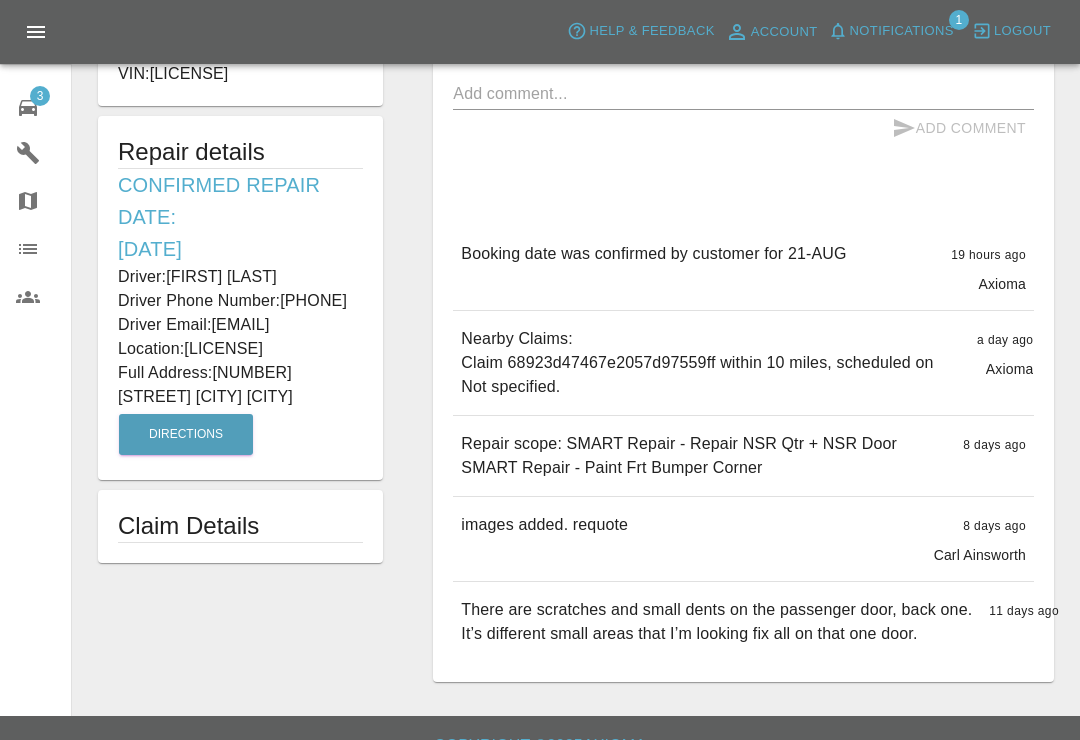 click on "3" at bounding box center [40, 96] 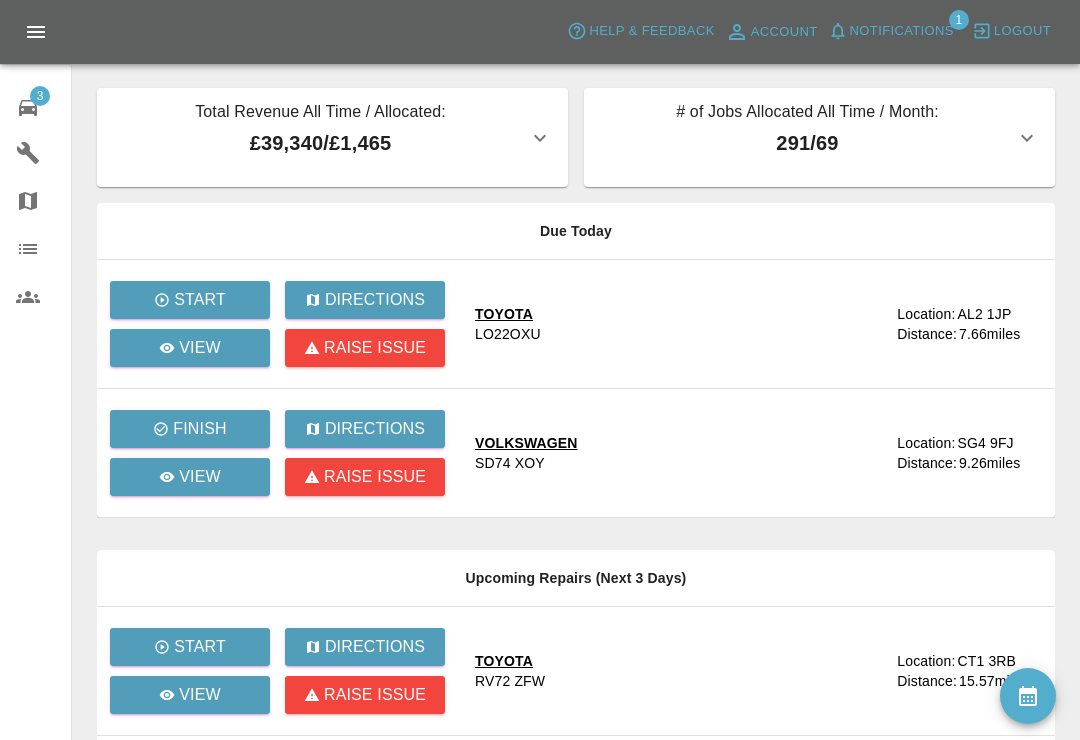 click 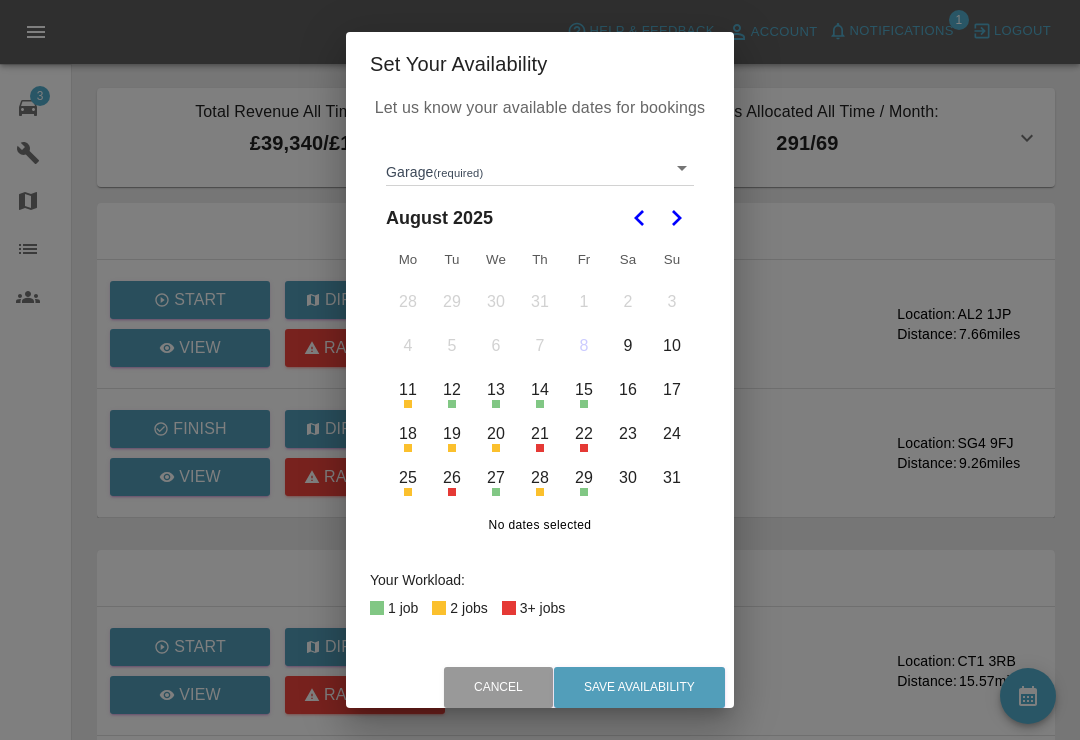 click on "Axioma Help & Feedback Account Notifications 1 Logout 3 Repair home Garages Map Organization Users Total Revenue All Time / Allocated: £39,340  /  £1,465 Smart Paint Repair : £34,295 / £690 Smart Paint Repair 2 : £5,045 / £775 # of Jobs Allocated All Time / Month: 291  /  69 Smart Paint Repair : 246 / 26 Smart Paint Repair 2 : 45 / 43 Due Today Start Directions View Raise issue TOYOTA LO22OXU Location: AL2 1JP Distance:  7.66  miles   Finish Directions View Raise issue VOLKSWAGEN SD74 XOY Location: SG4 9FJ Distance:  9.26  miles   Upcoming Repairs (Next 3 Days) Start Directions View Raise issue TOYOTA RV72 ZFW Location: CT1 3RB Distance:  15.57  miles   Start Directions View Raise issue SEAT GK21HRC Location: CT4 6DX Distance:  12.58  miles   All Repairs View View Repairs Marketplace View View Your Repairs Copyright ©  2025  Axioma
Set Your Availability Let us know your available dates for bookings Garage  (required) ​ August 2025 Mo Tu We Th Fr Sa Su 28 29 30" at bounding box center (540, 590) 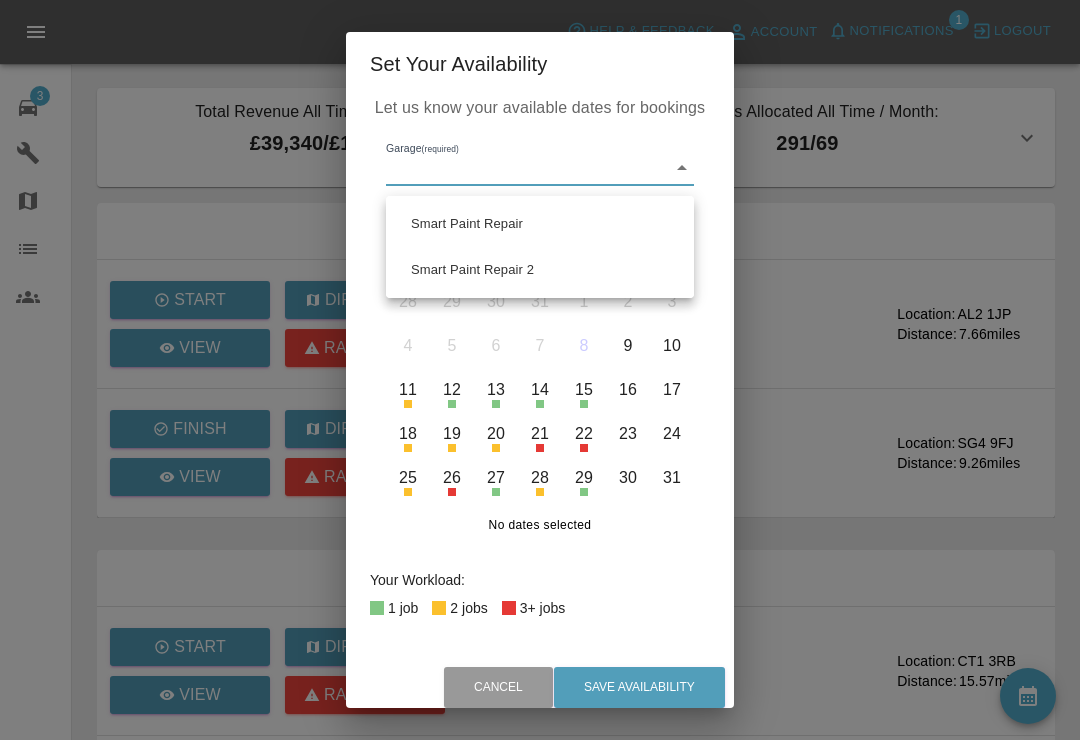 click on "Smart Paint Repair 2" at bounding box center (540, 270) 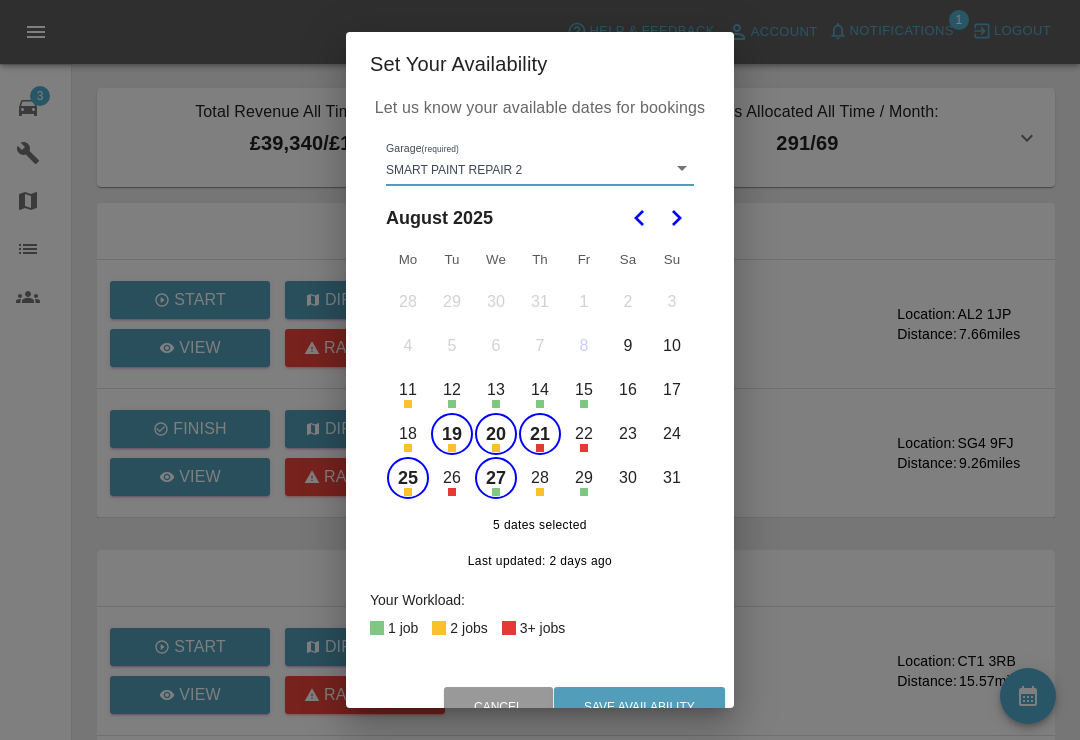 click on "21" at bounding box center (540, 434) 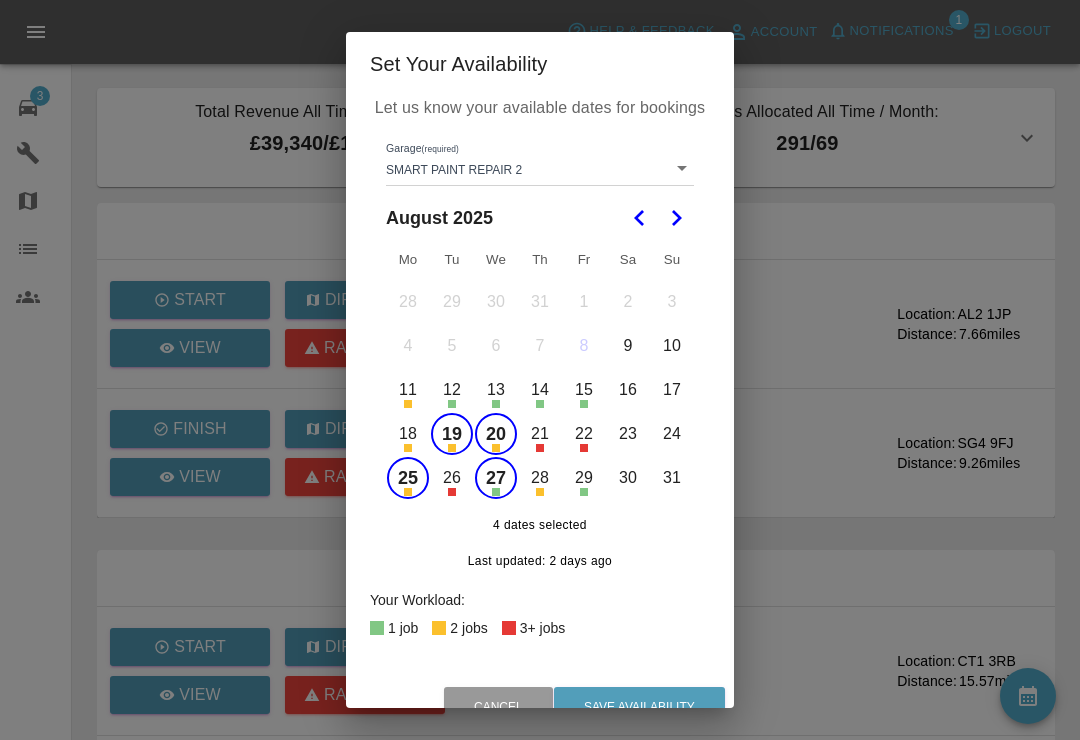 click on "20" at bounding box center [496, 434] 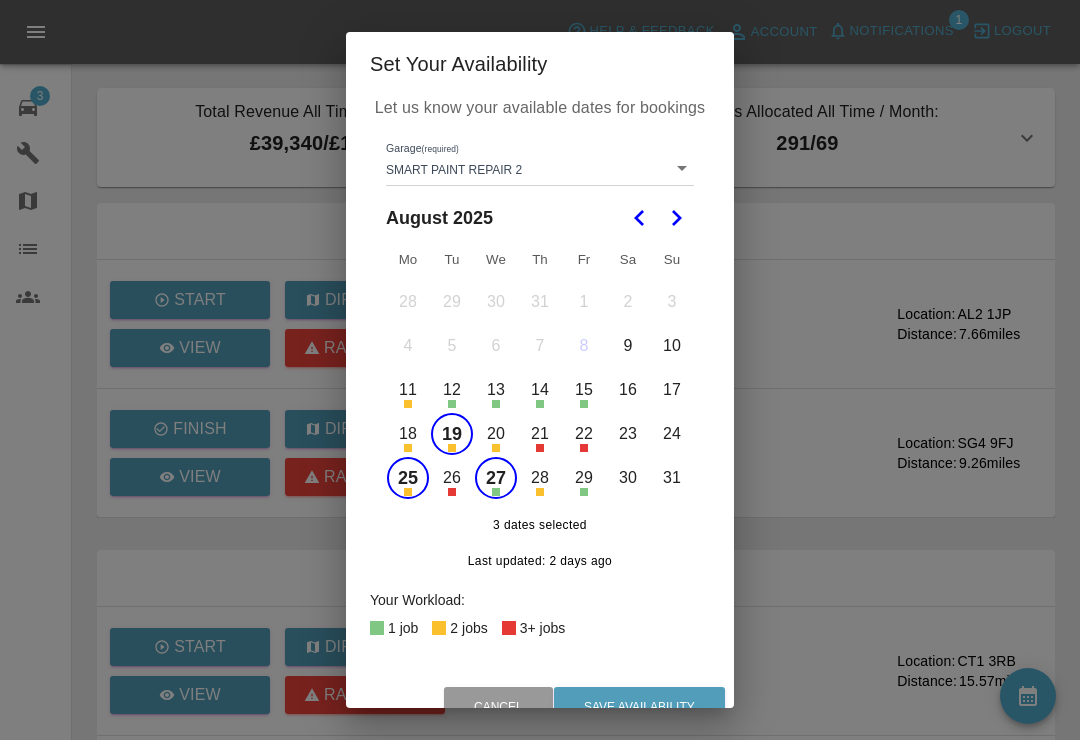 click on "22" at bounding box center (584, 434) 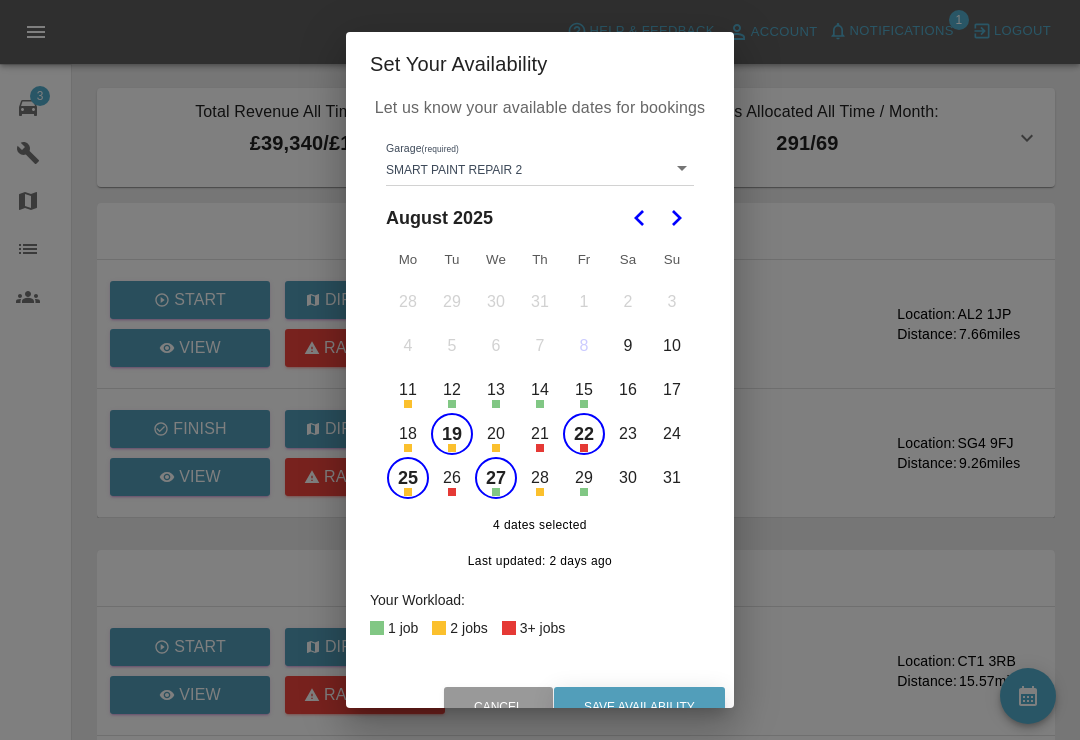 click on "Save Availability" at bounding box center (639, 707) 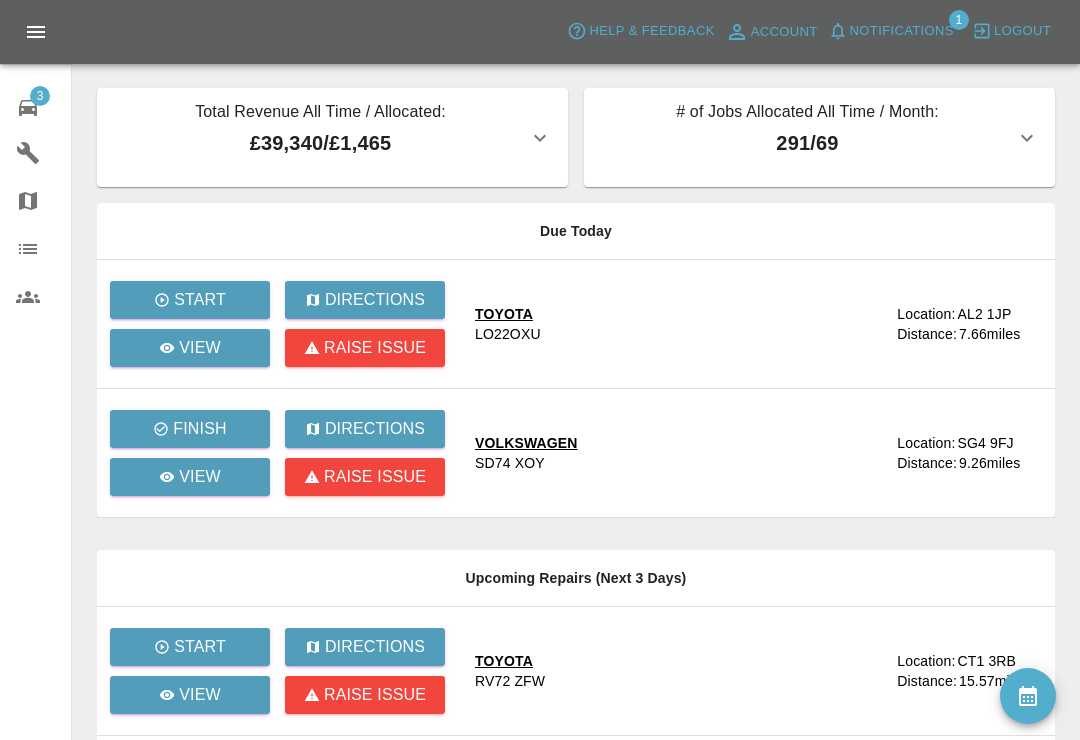 click 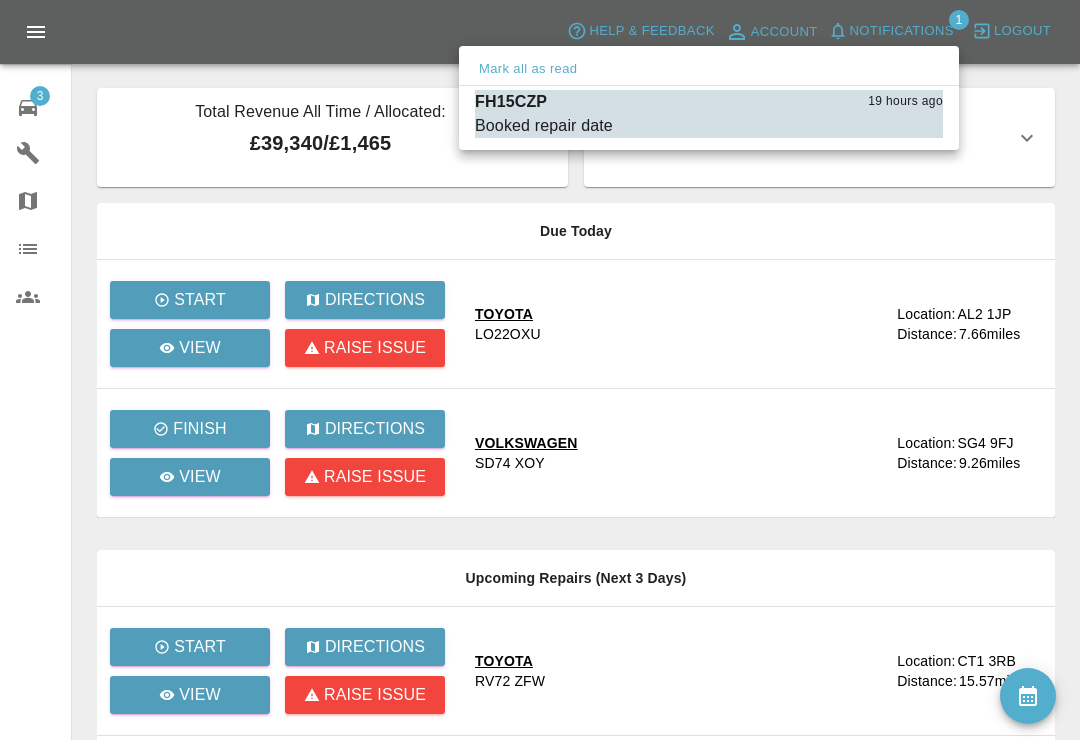 click on "Mark as read" at bounding box center [899, 126] 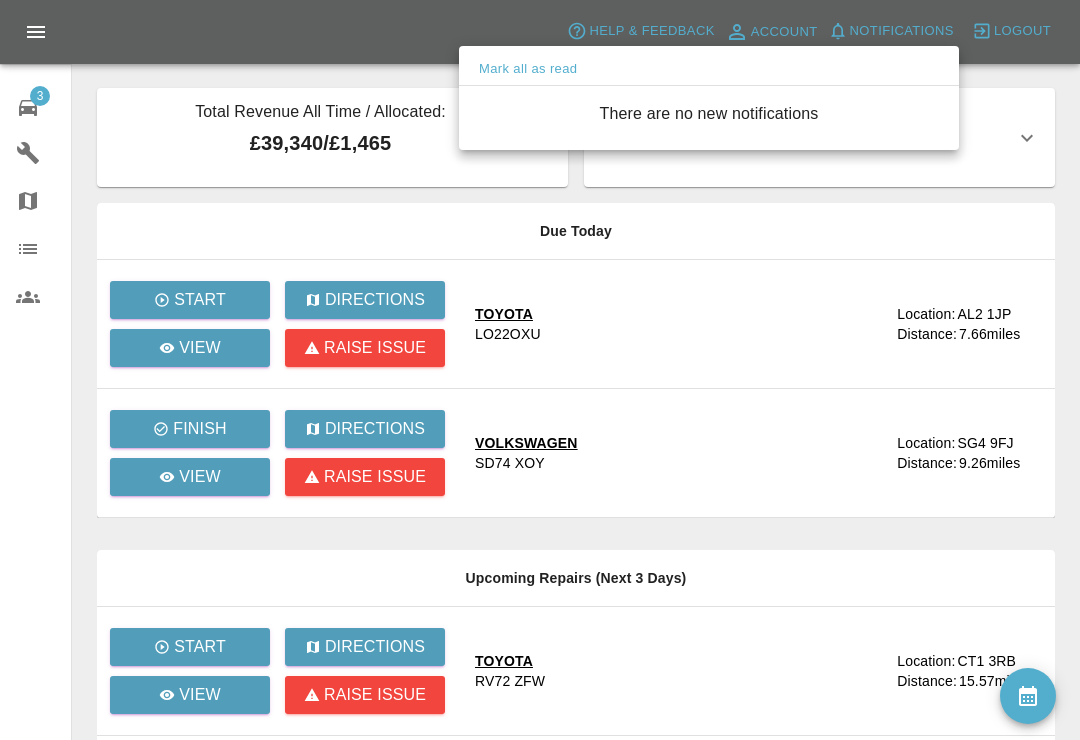 click at bounding box center [540, 370] 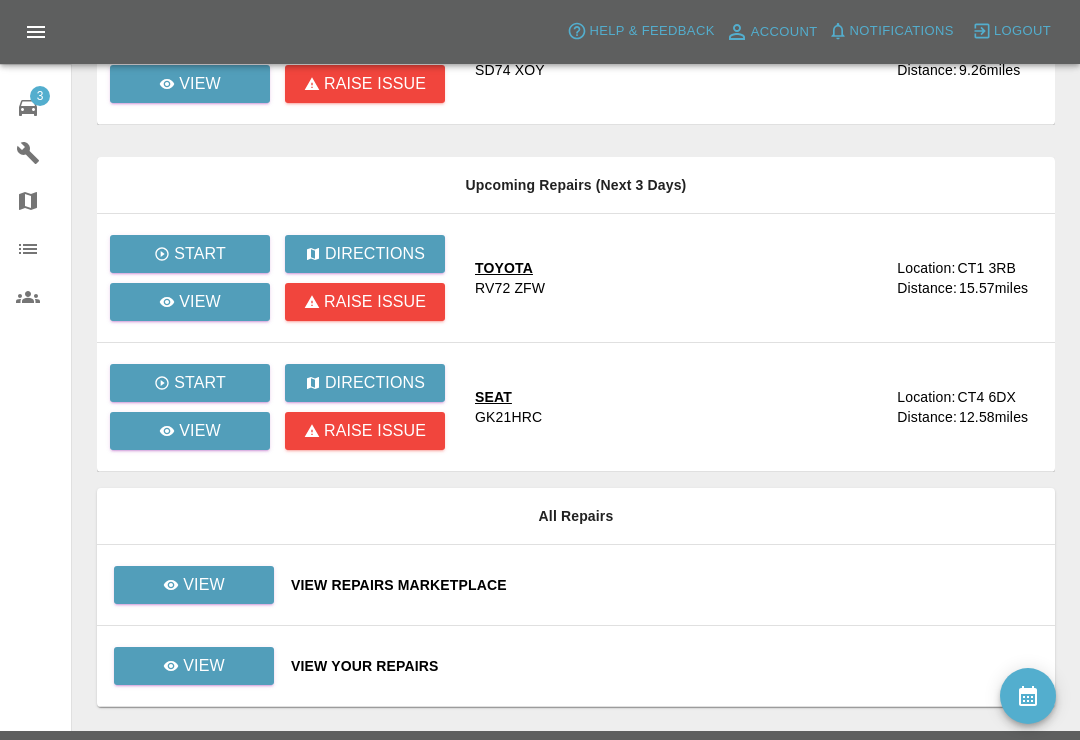 scroll, scrollTop: 409, scrollLeft: 0, axis: vertical 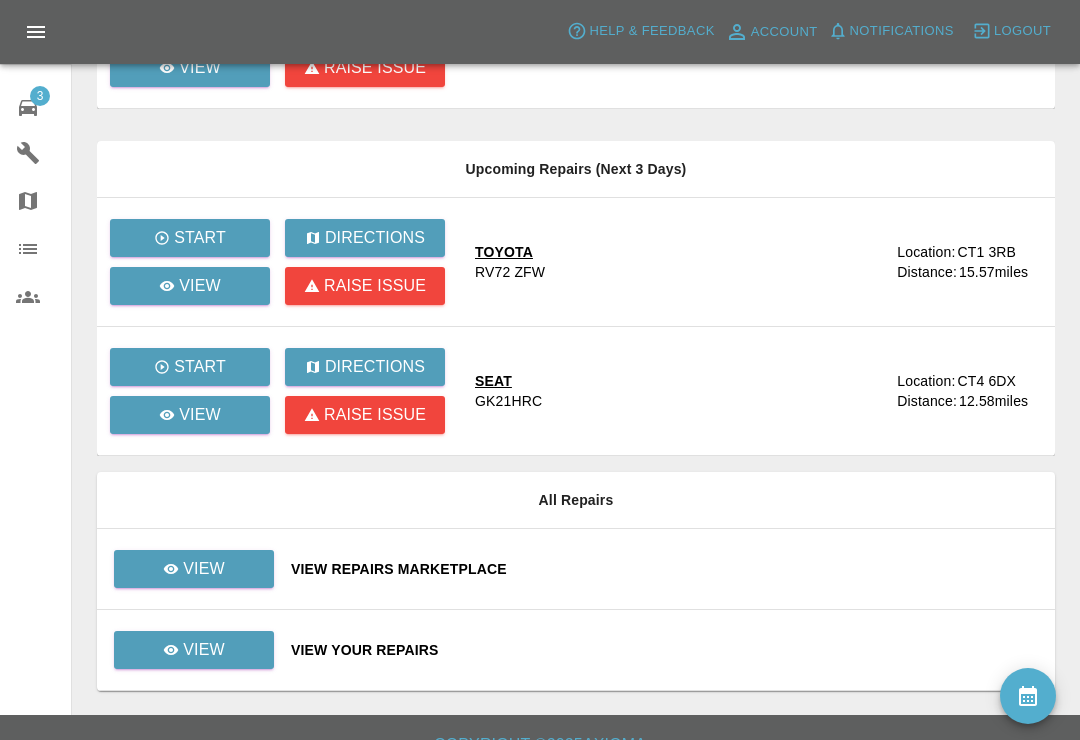 click on "View Repairs Marketplace" at bounding box center [665, 569] 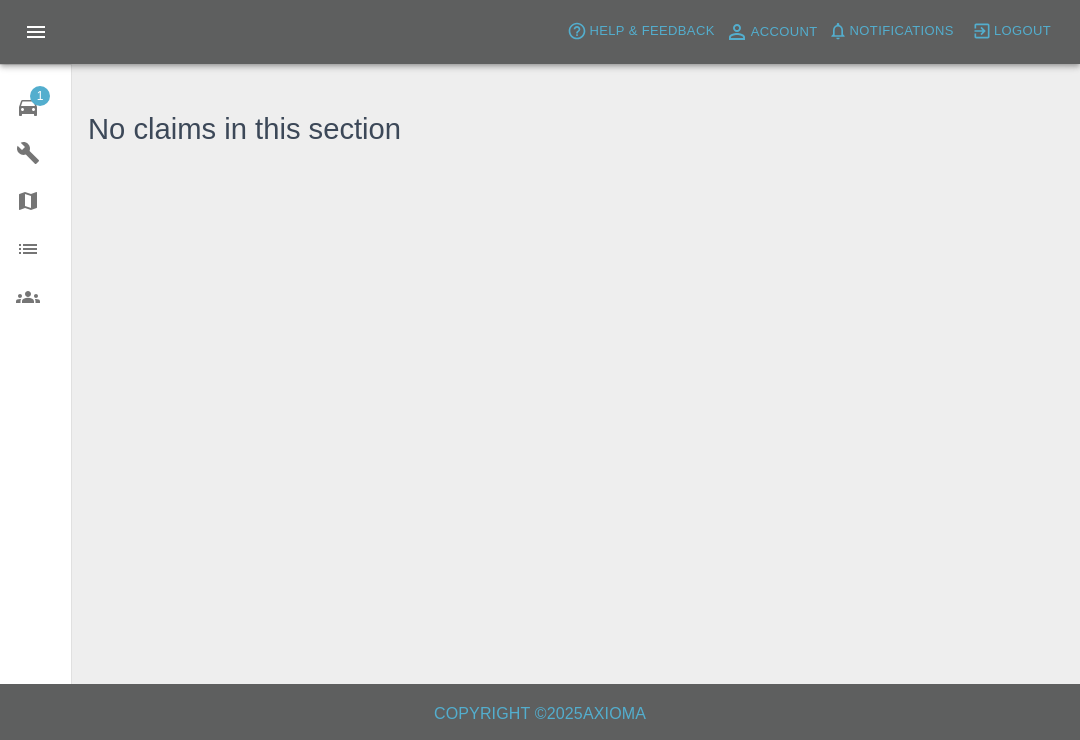 scroll, scrollTop: 31, scrollLeft: 0, axis: vertical 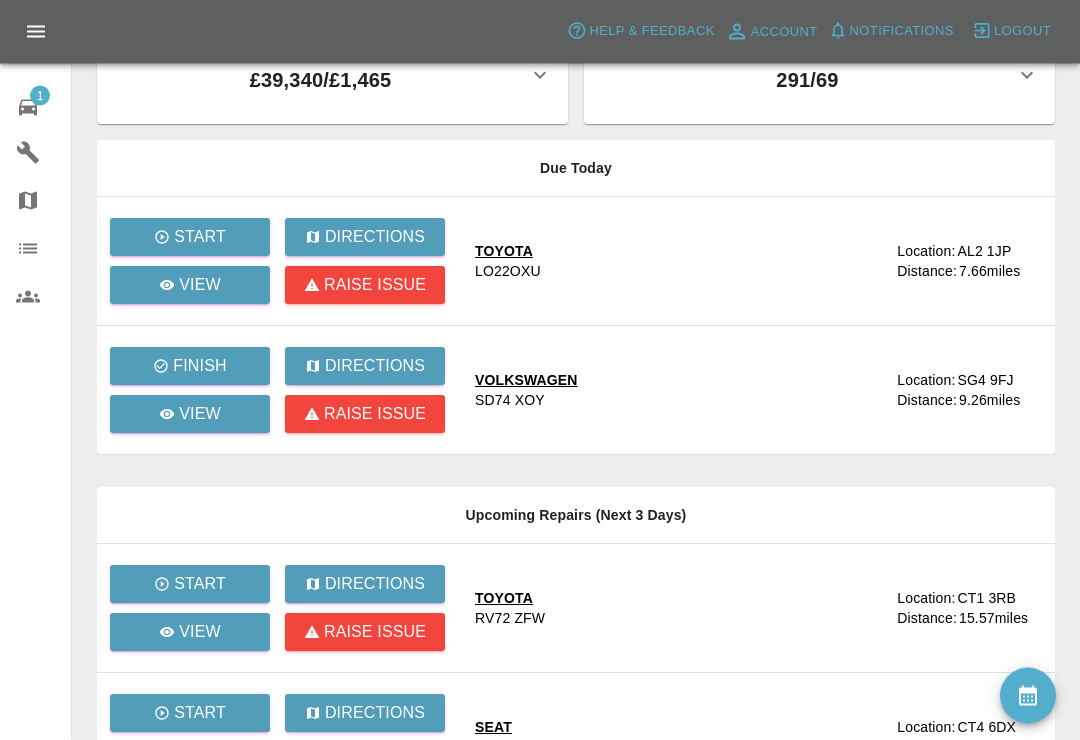 click at bounding box center (1028, 696) 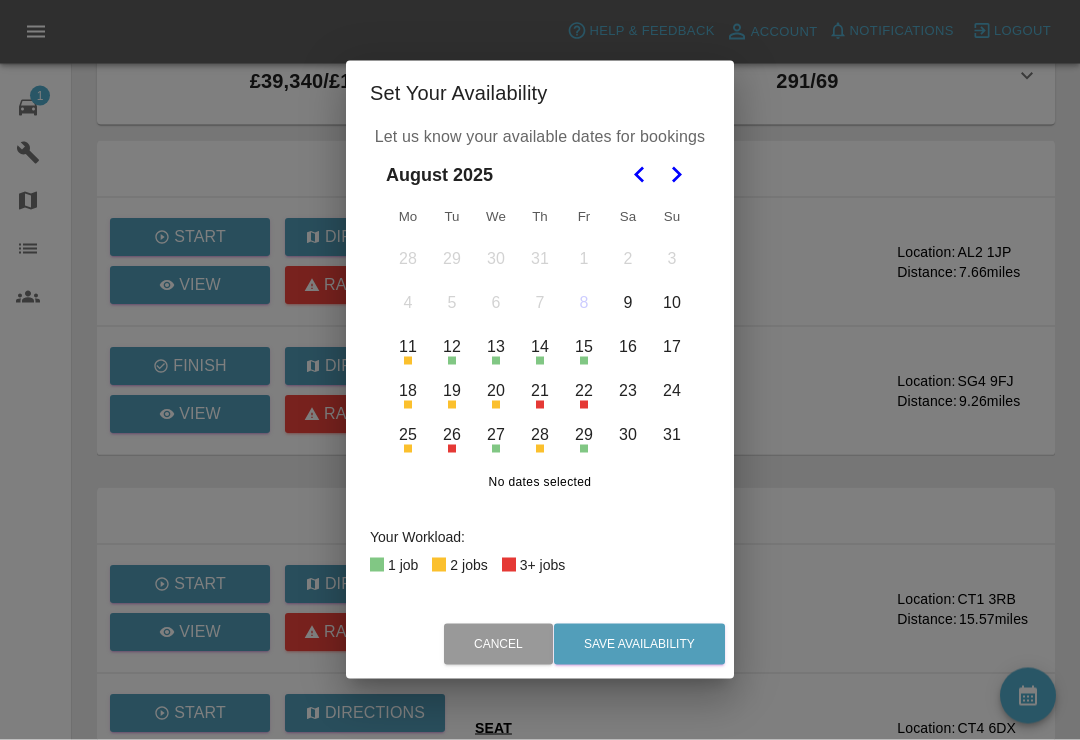 scroll, scrollTop: 63, scrollLeft: 0, axis: vertical 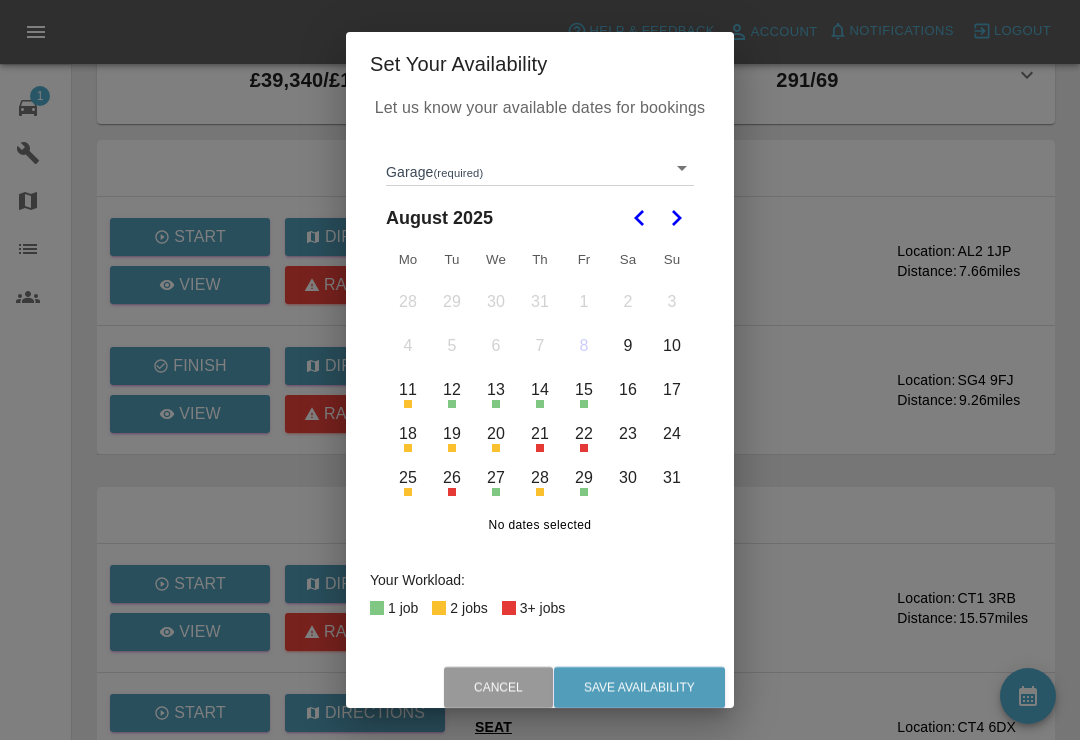 click on "Axioma Help & Feedback Account Notifications 0 Logout 1 Repair home Garages Map Organization Users Total Revenue All Time / Allocated: £39,340  /  £1,465 Smart Paint Repair : £34,295 / £690 Smart Paint Repair 2 : £5,045 / £775 # of Jobs Allocated All Time / Month: 291  /  69 Smart Paint Repair : 246 / 26 Smart Paint Repair 2 : 45 / 43 Due Today Start Directions View Raise issue TOYOTA LO22OXU Location: AL2 1JP Distance:  7.66  miles   Finish Directions View Raise issue VOLKSWAGEN SD74 XOY Location: SG4 9FJ Distance:  9.26  miles   Upcoming Repairs (Next 3 Days) Start Directions View Raise issue TOYOTA RV72 ZFW Location: CT1 3RB Distance:  15.57  miles   Start Directions View Raise issue SEAT GK21HRC Location: CT4 6DX Distance:  12.58  miles   All Repairs View View Repairs Marketplace View View Your Repairs Copyright ©  2025  Axioma
Set Your Availability Let us know your available dates for bookings Garage  (required) ​ August 2025 Mo Tu We Th Fr Sa Su 28 29 30" at bounding box center (540, 527) 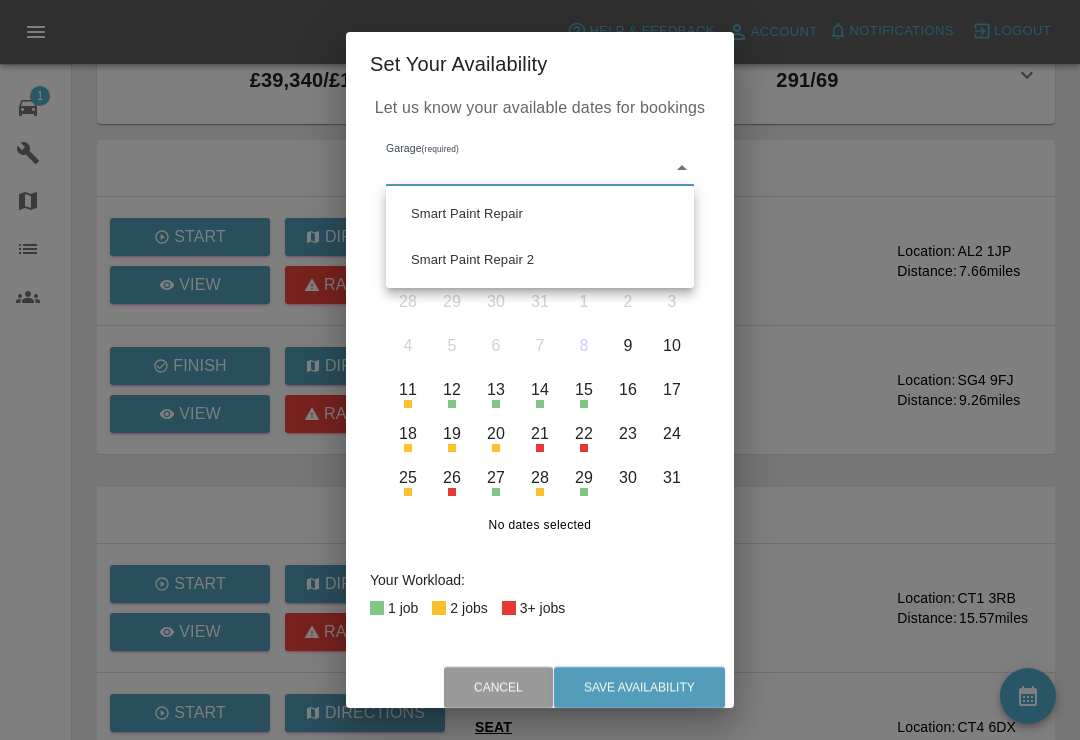click on "Smart Paint Repair 2" at bounding box center [540, 260] 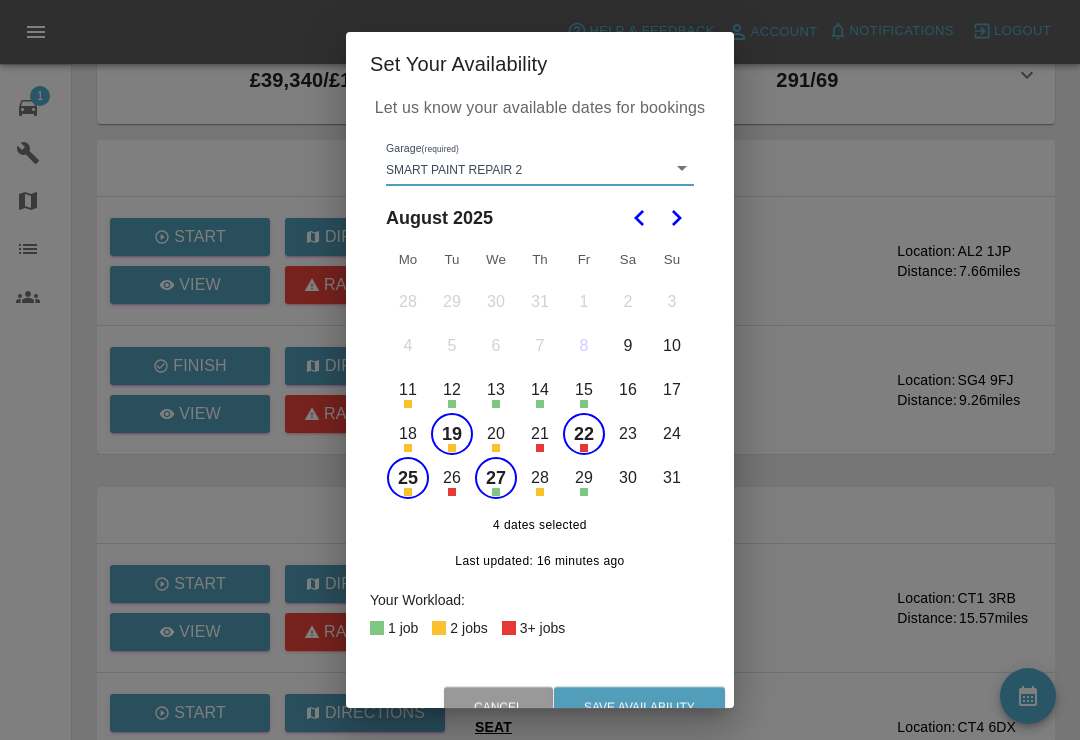 click on "19" at bounding box center [452, 434] 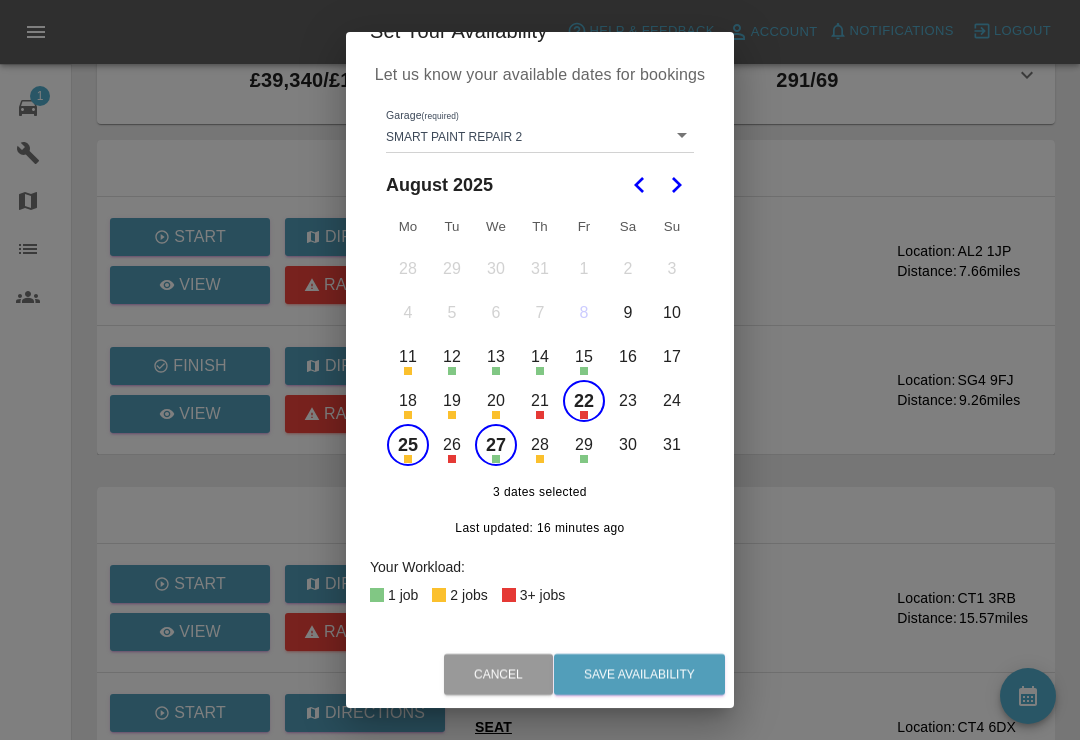 scroll, scrollTop: 31, scrollLeft: 0, axis: vertical 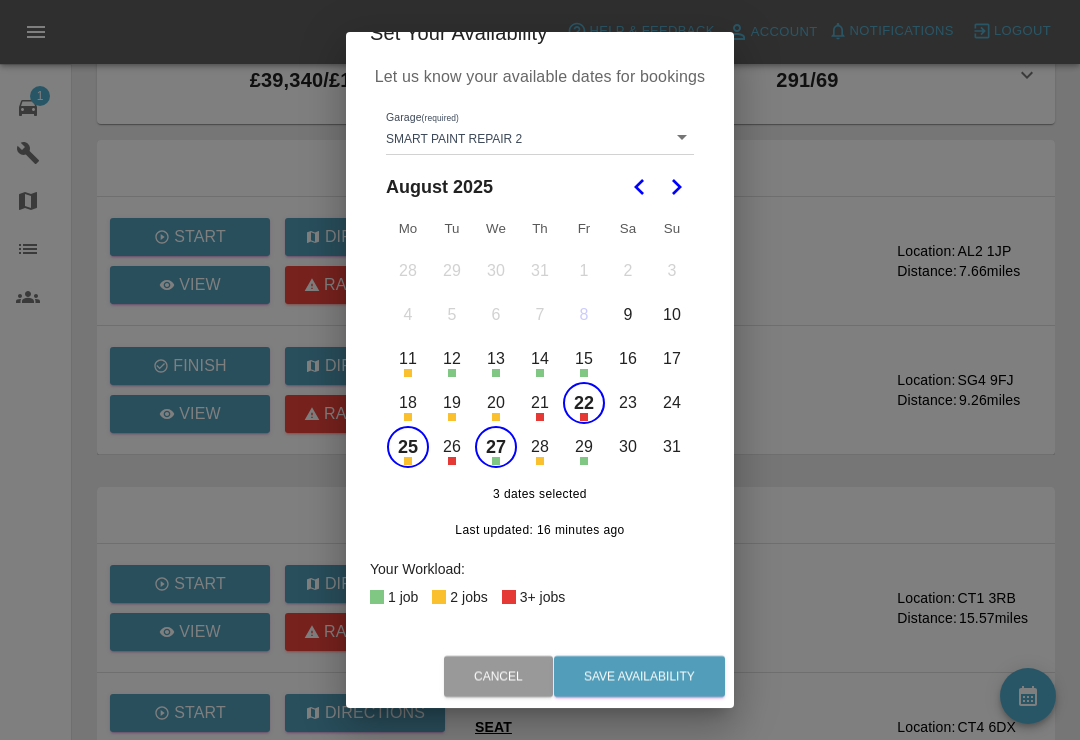 click on "Save Availability" at bounding box center (639, 676) 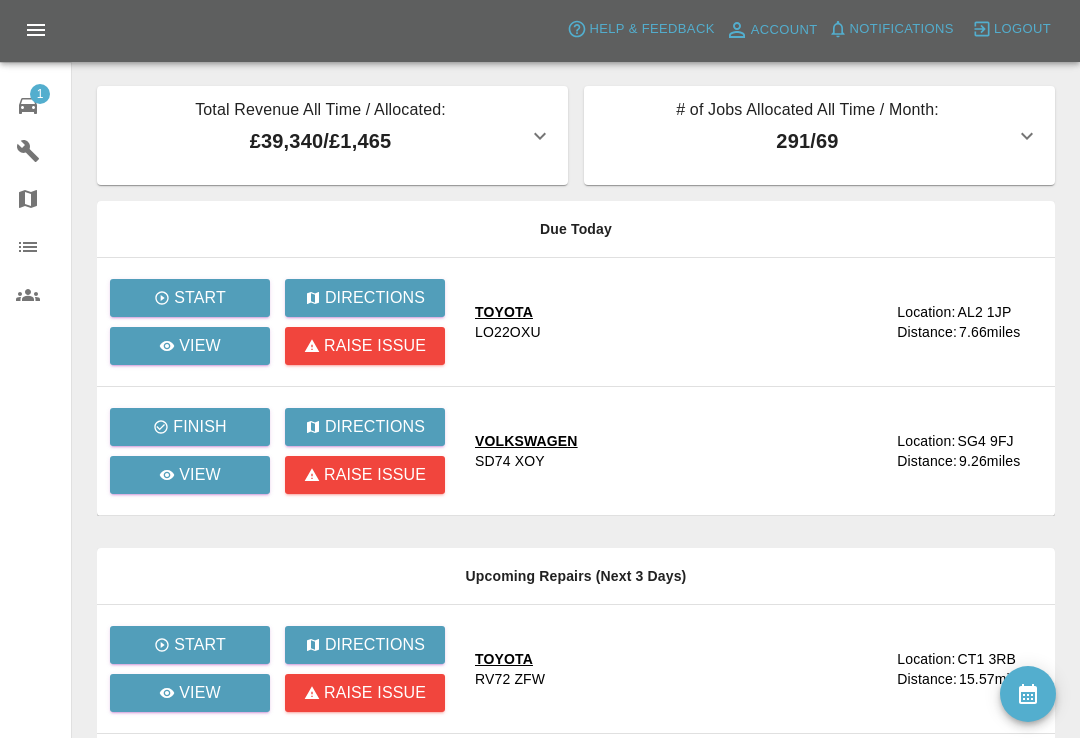 scroll, scrollTop: 1, scrollLeft: 0, axis: vertical 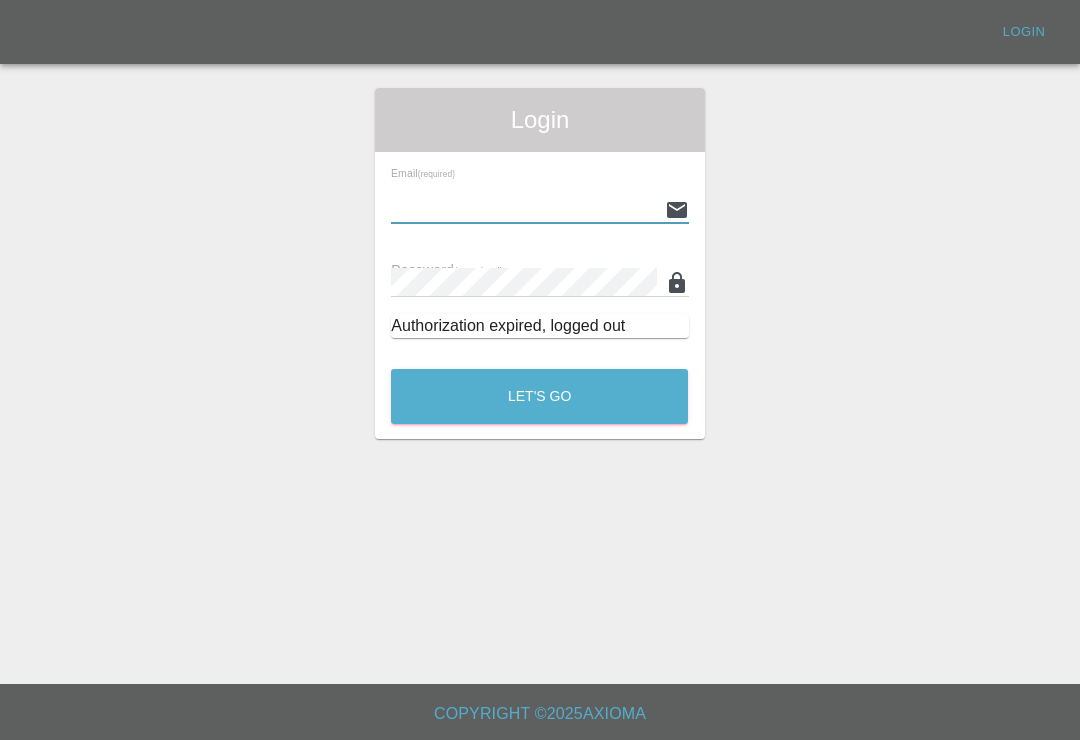 type on "[EMAIL]" 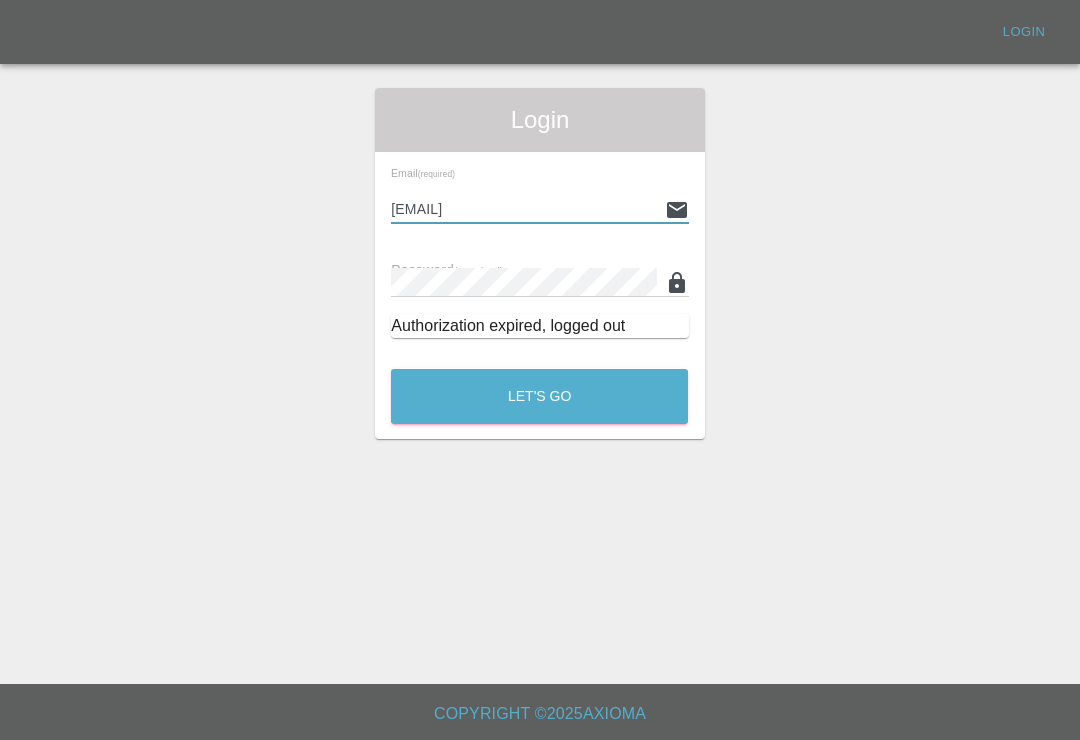 click on "Let's Go" at bounding box center (539, 396) 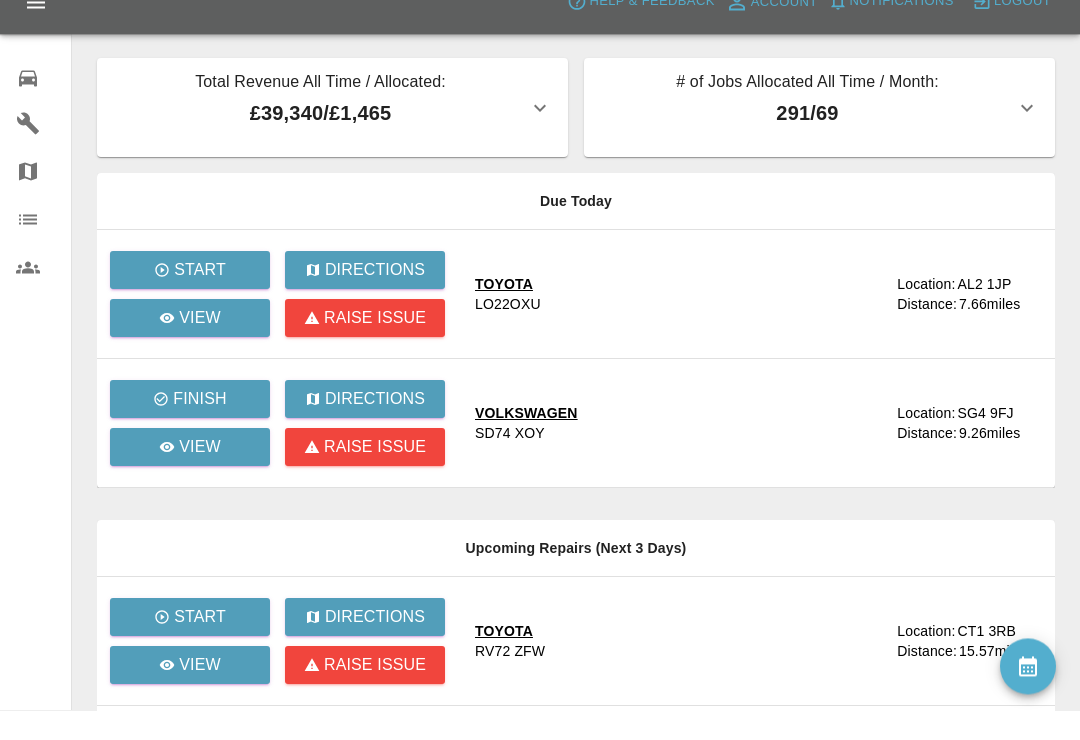 scroll, scrollTop: 409, scrollLeft: 0, axis: vertical 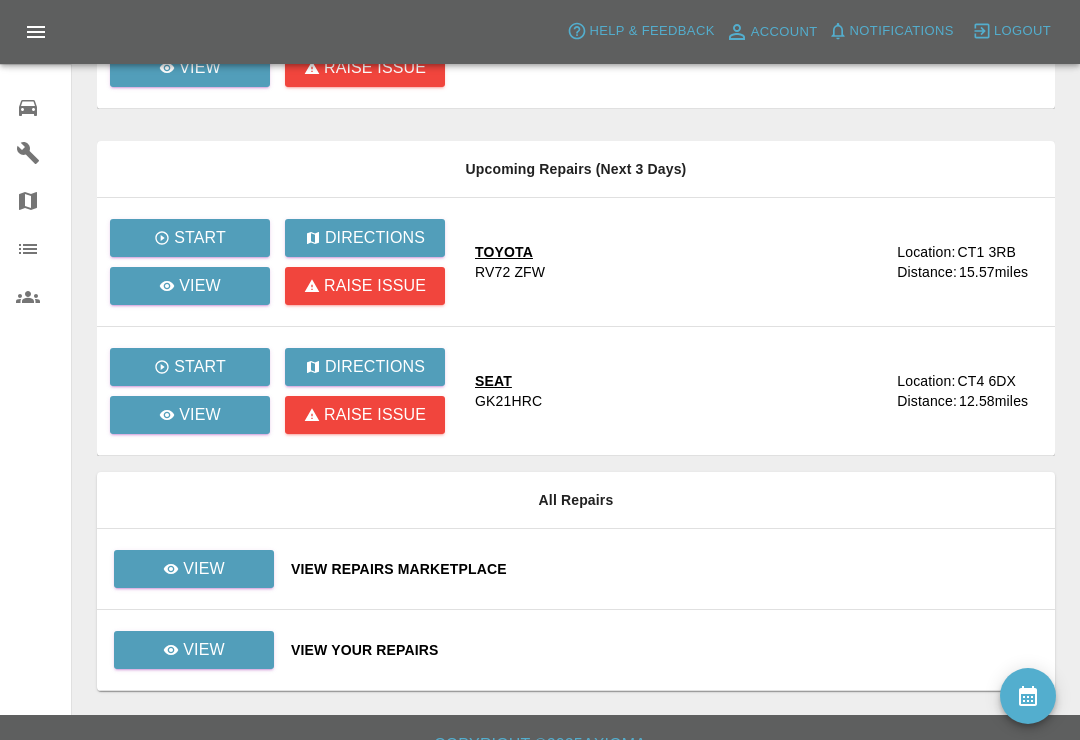 click on "View Your Repairs" at bounding box center (665, 650) 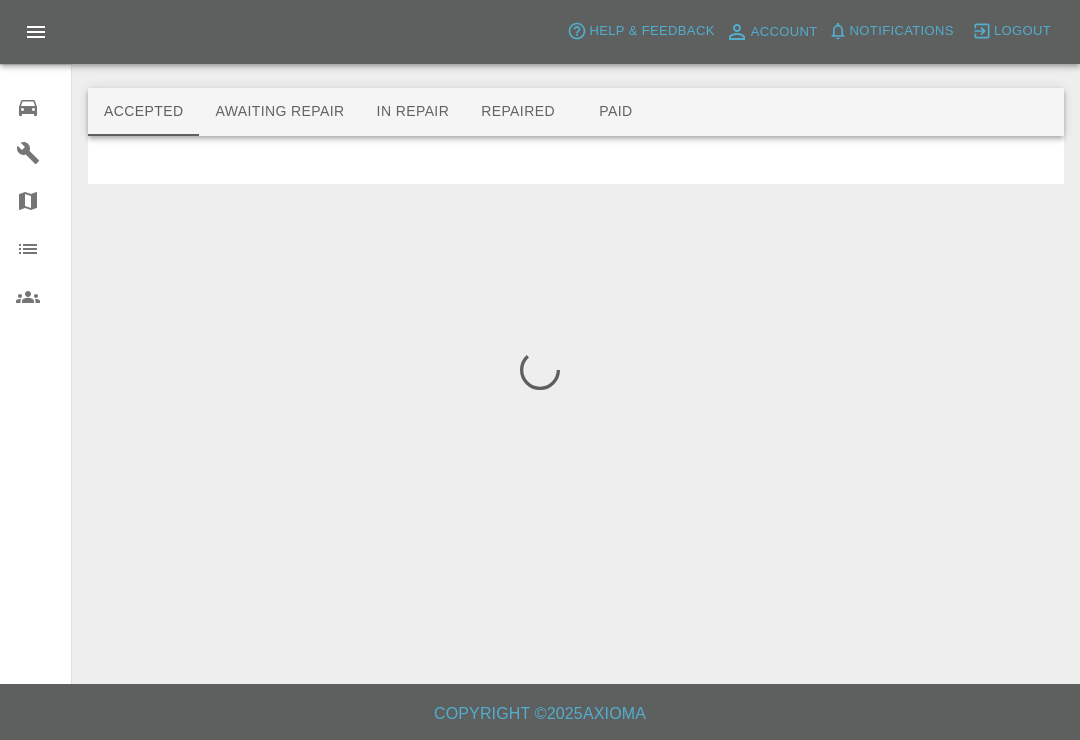 scroll, scrollTop: 0, scrollLeft: 0, axis: both 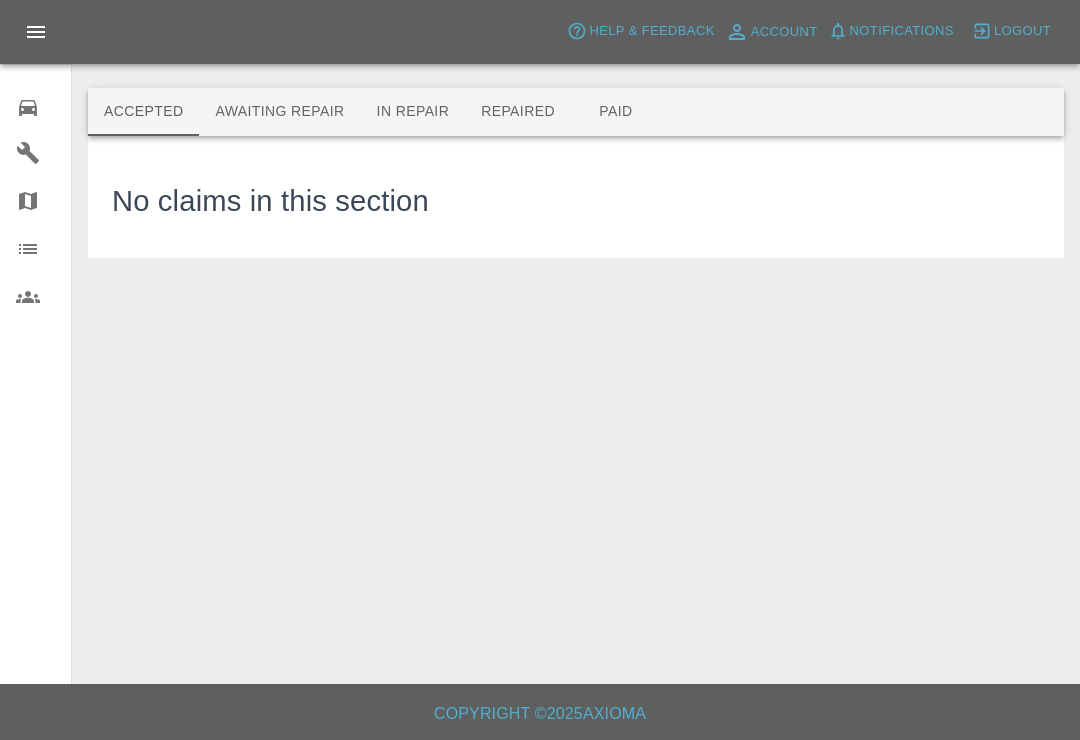 click on "Awaiting Repair" at bounding box center (279, 112) 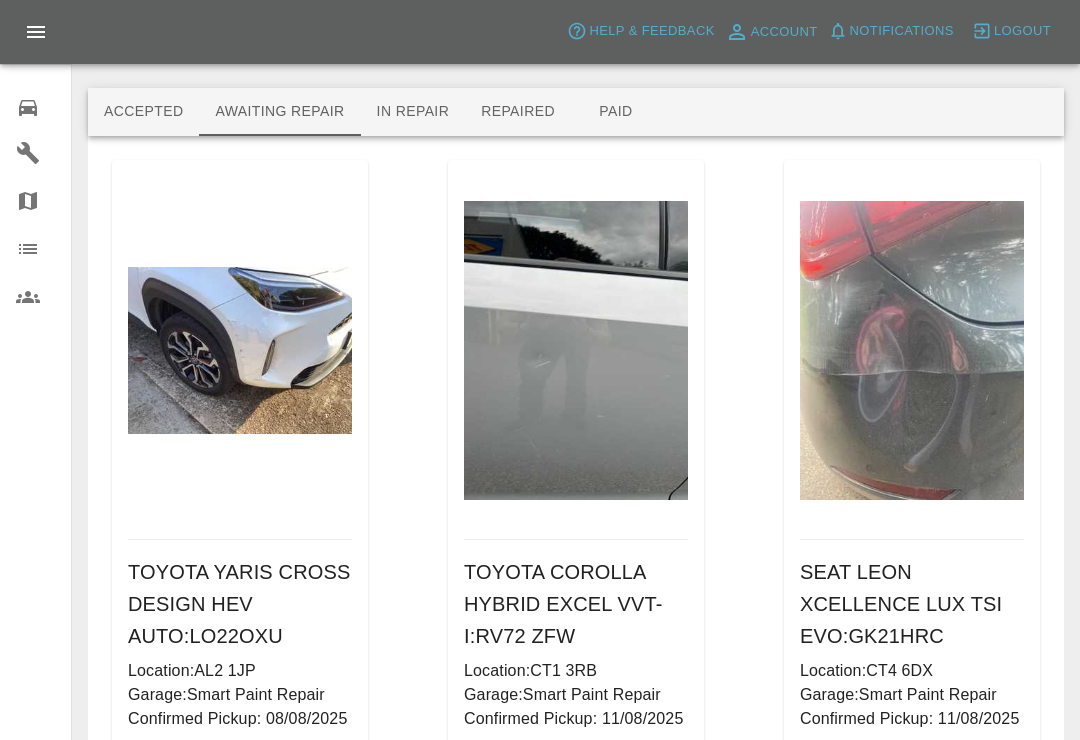 click 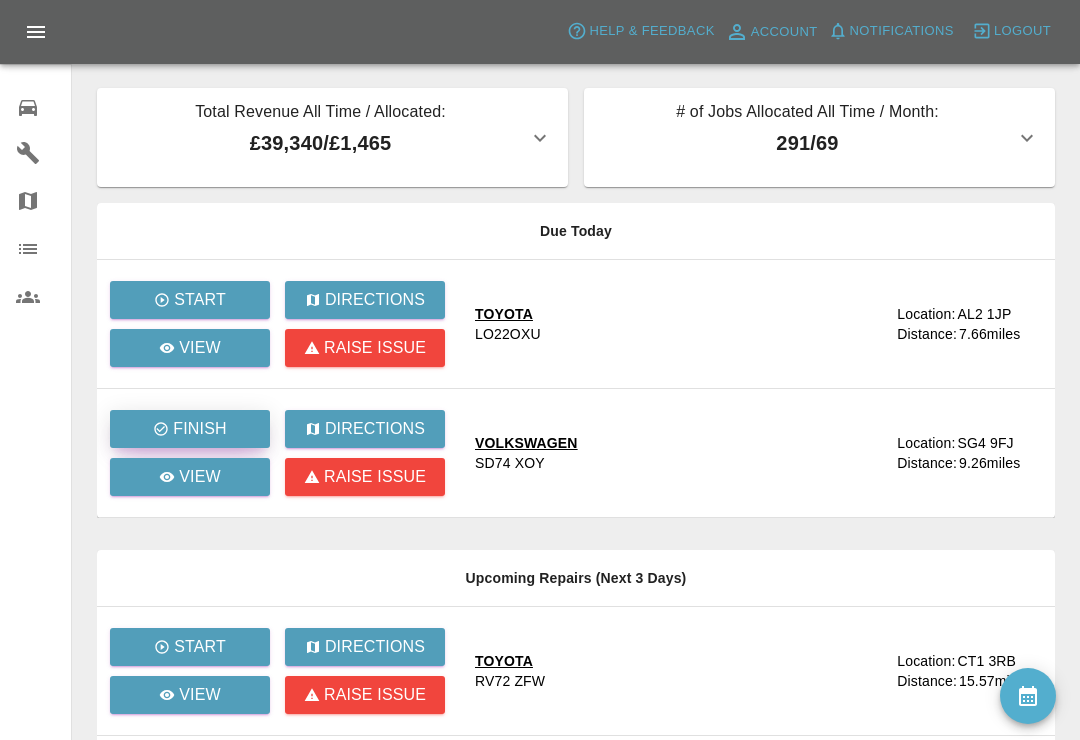 click 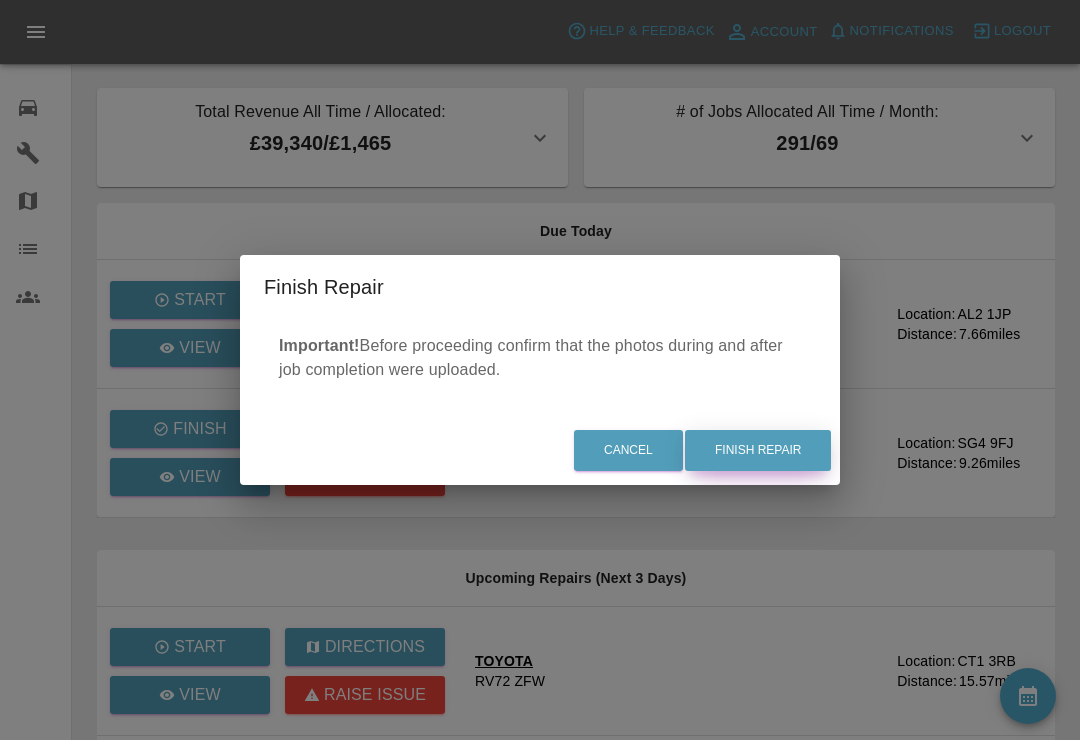 click on "Finish Repair" at bounding box center [758, 450] 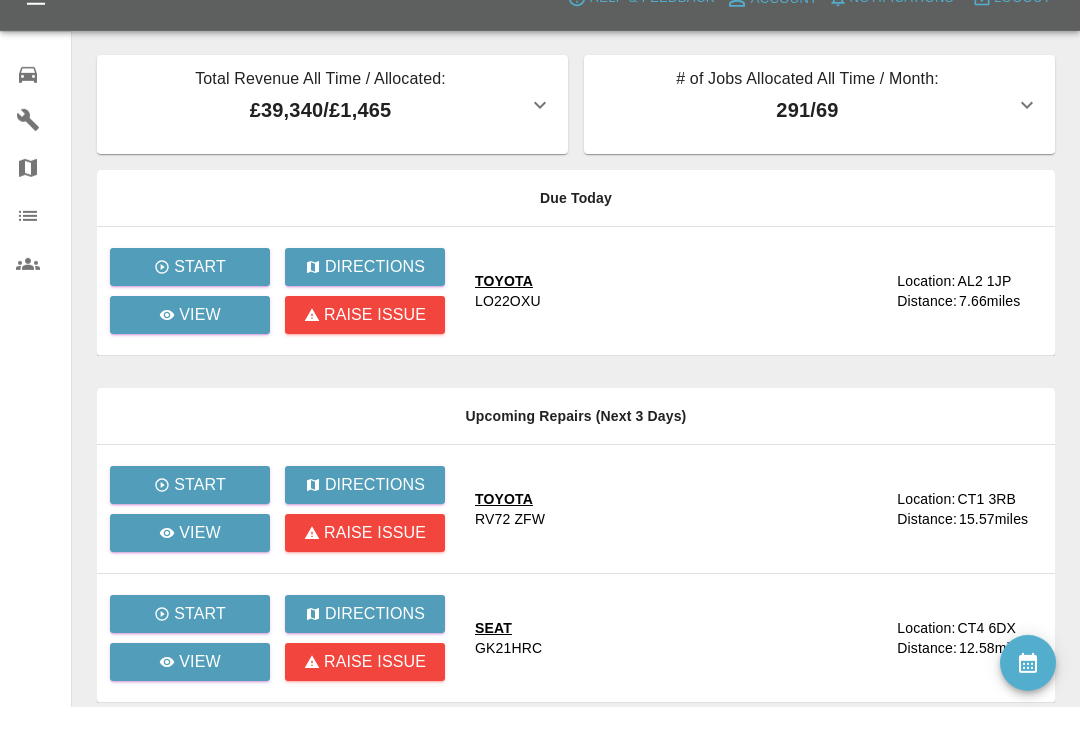 scroll, scrollTop: 280, scrollLeft: 0, axis: vertical 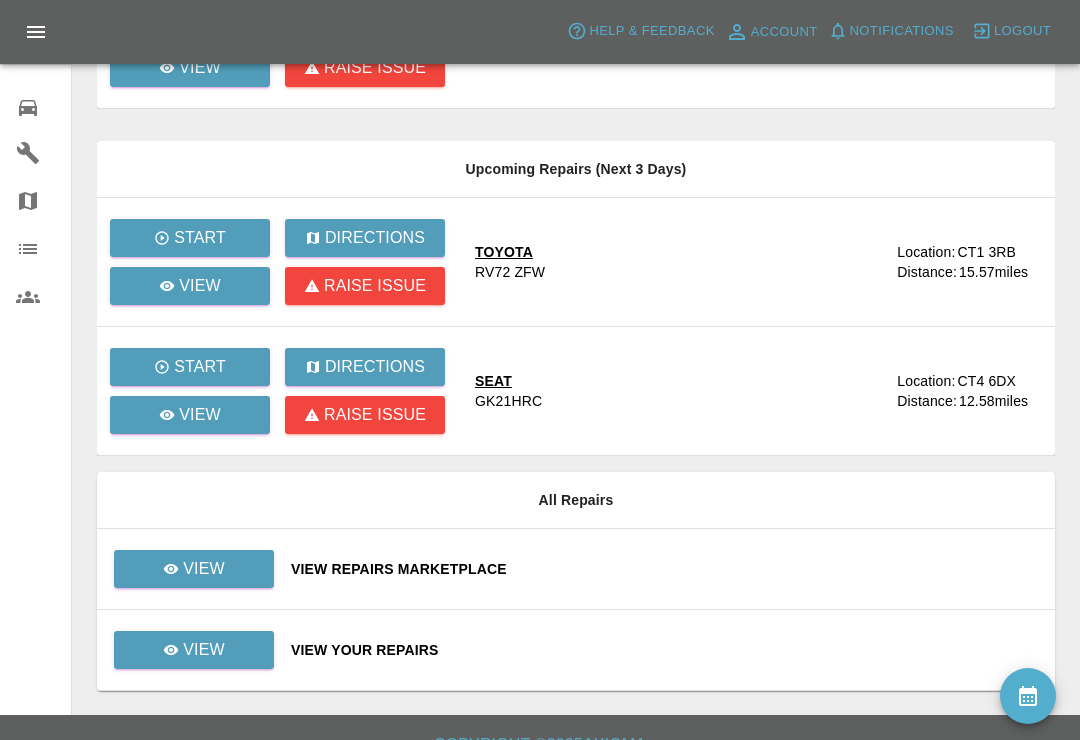 click on "View Your Repairs" at bounding box center (665, 650) 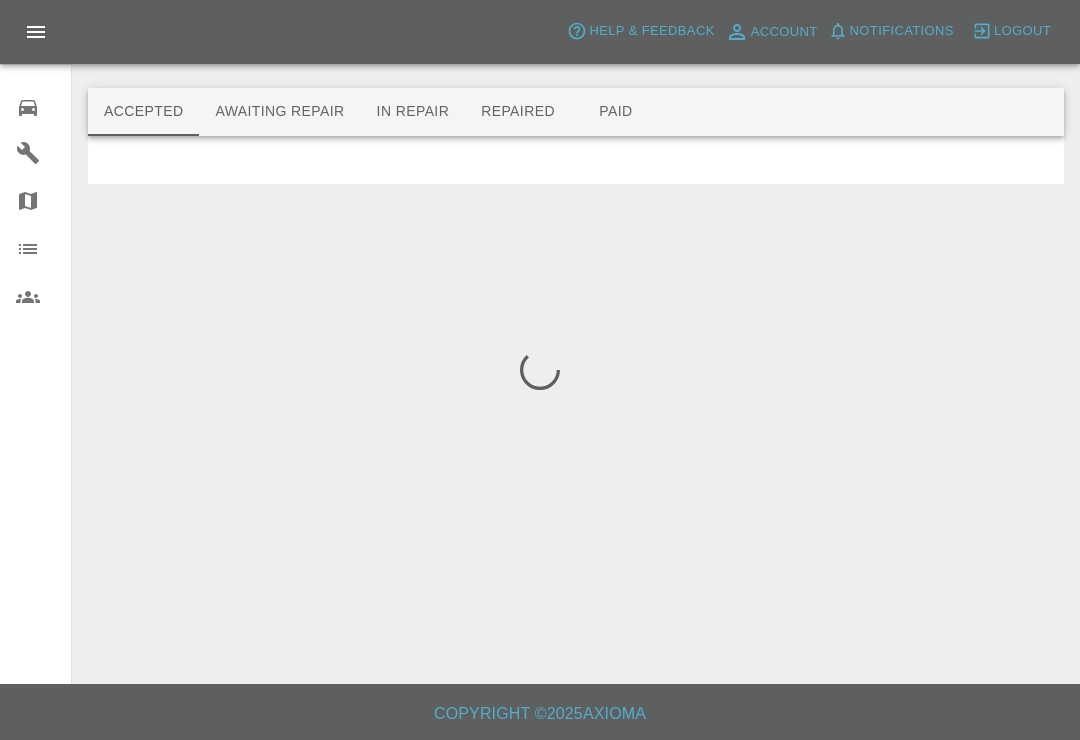 scroll, scrollTop: 0, scrollLeft: 0, axis: both 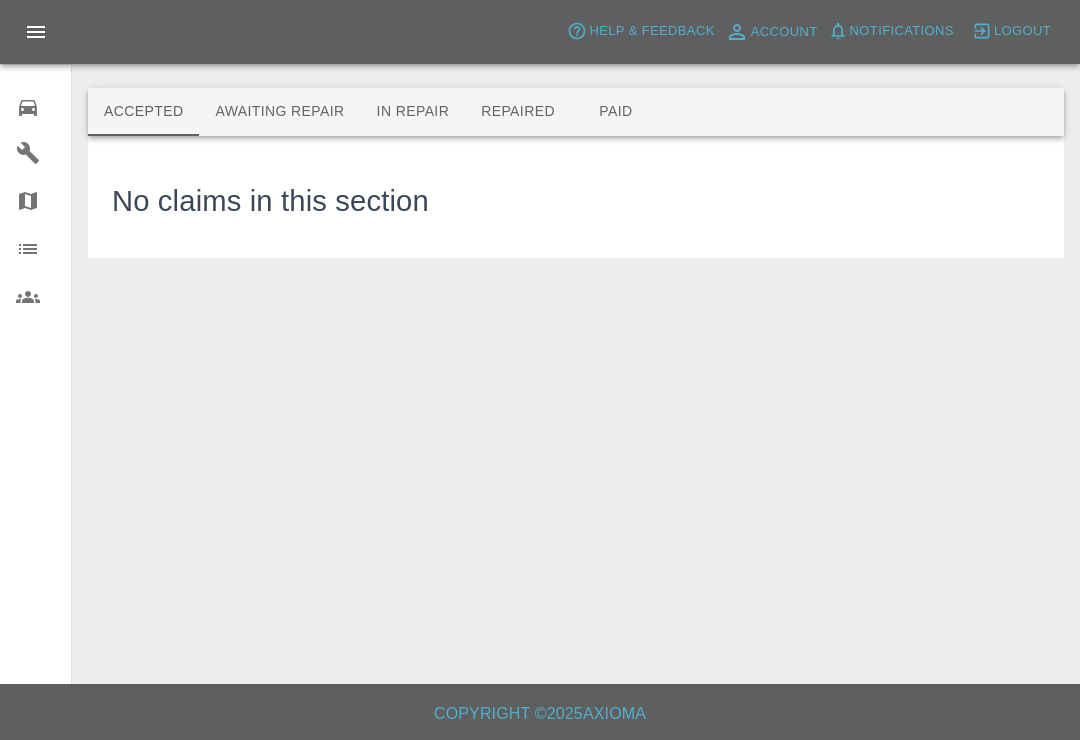 click on "Awaiting Repair" at bounding box center (279, 112) 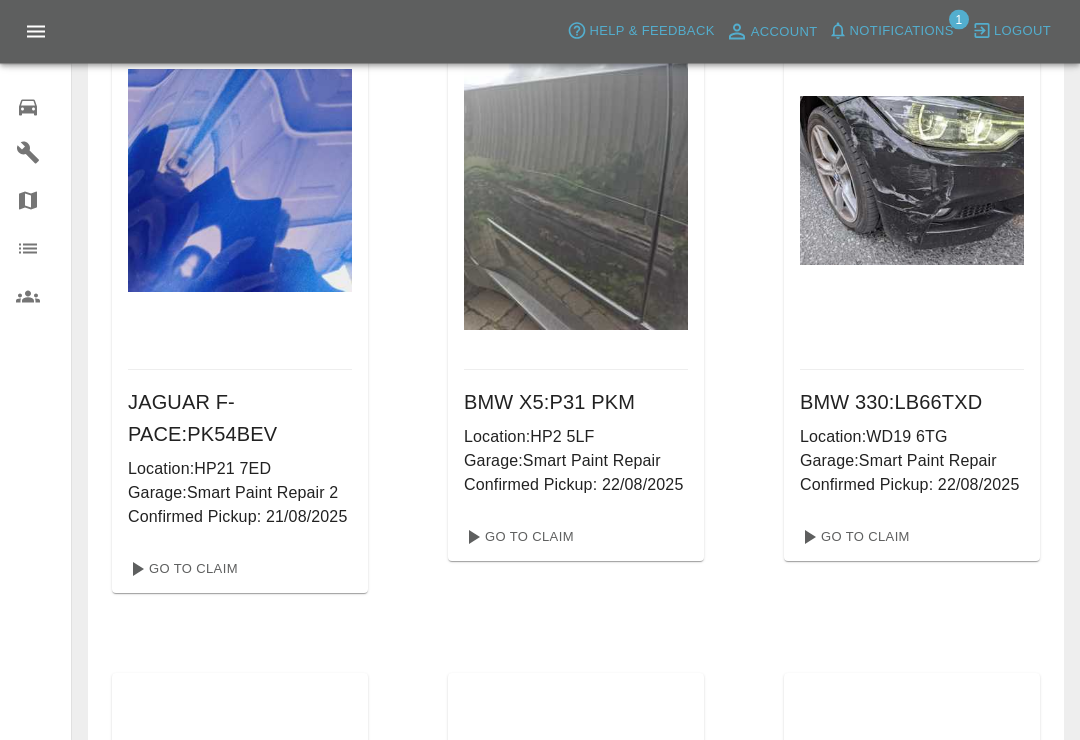 scroll, scrollTop: 3681, scrollLeft: 0, axis: vertical 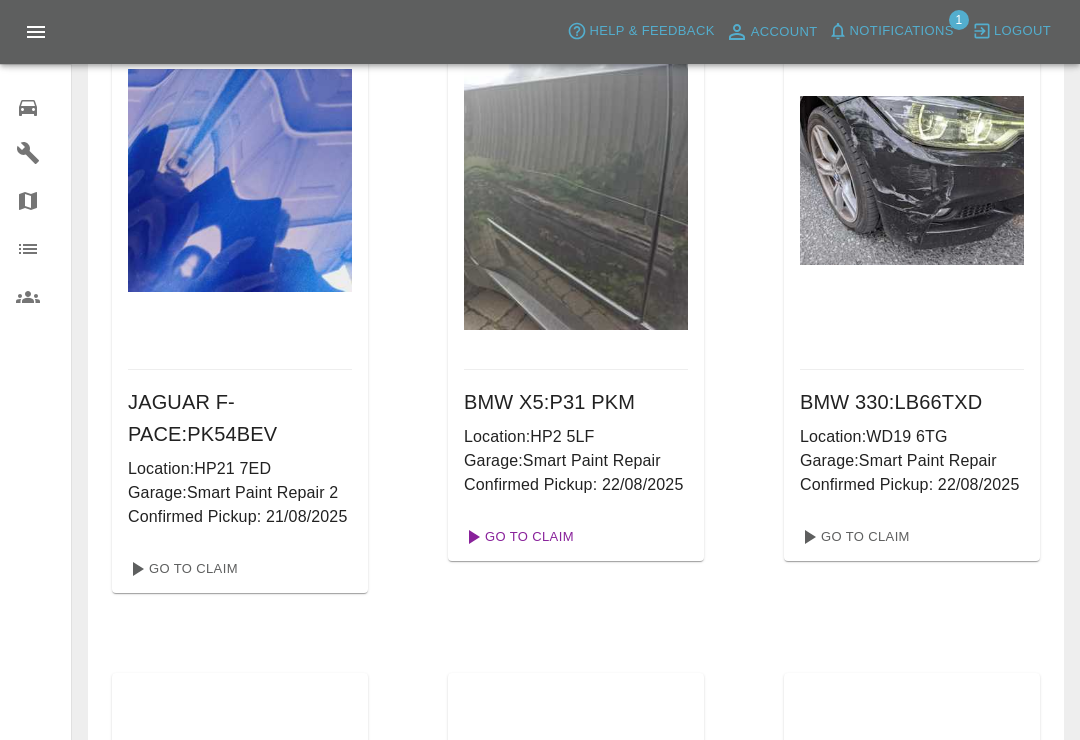 click on "Go To Claim" at bounding box center [517, 537] 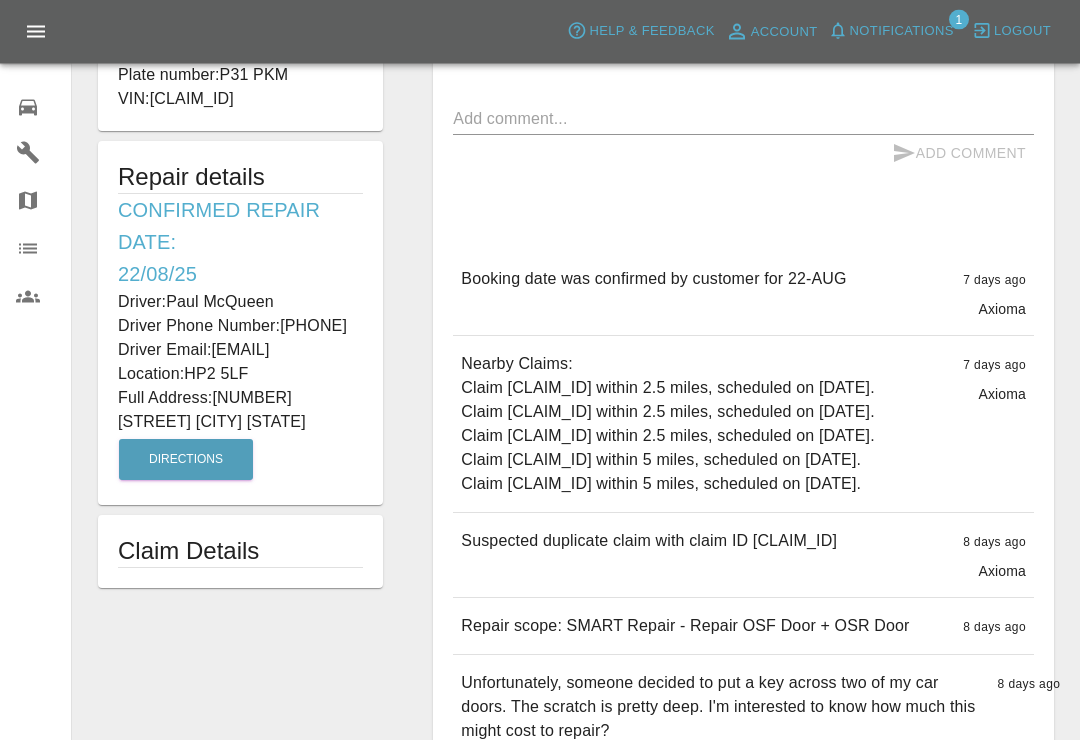 scroll, scrollTop: 461, scrollLeft: 0, axis: vertical 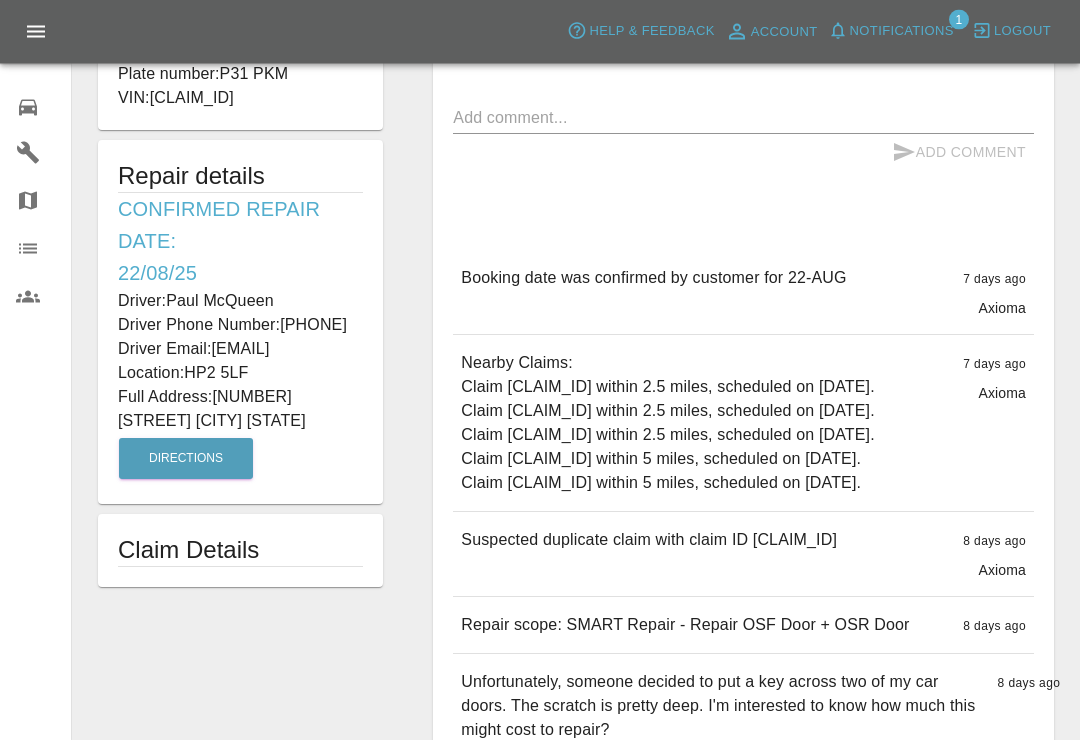 click on "Notifications" at bounding box center (902, 31) 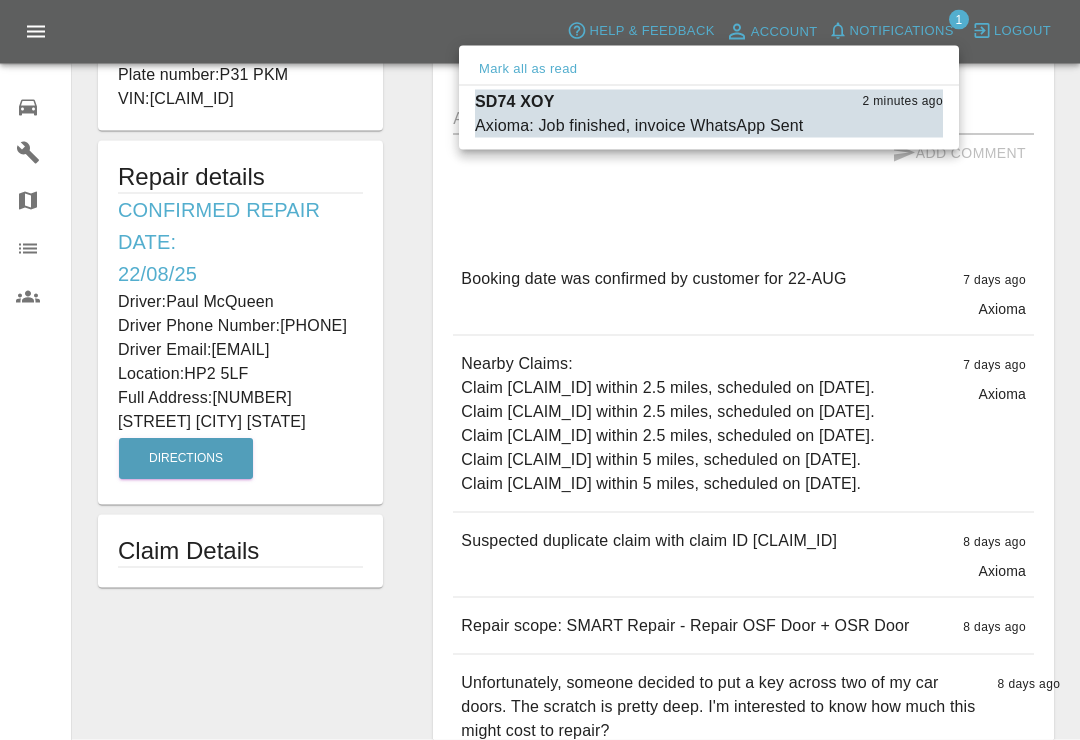 scroll, scrollTop: 462, scrollLeft: 0, axis: vertical 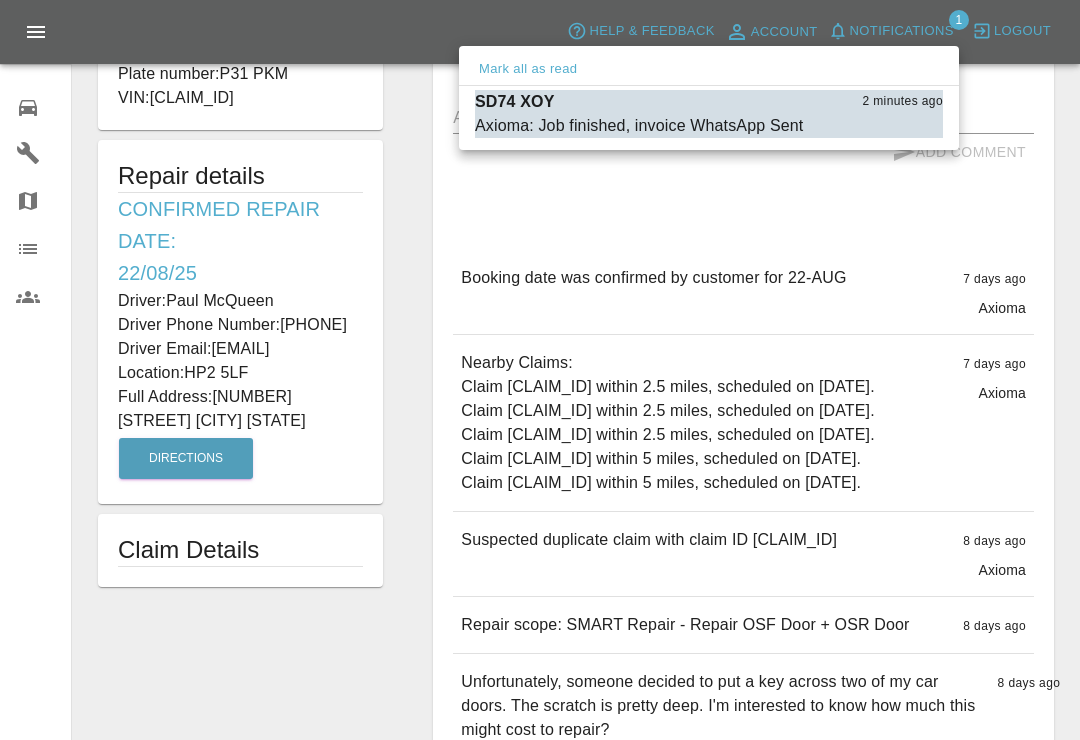 click on "Mark as read" at bounding box center (899, 126) 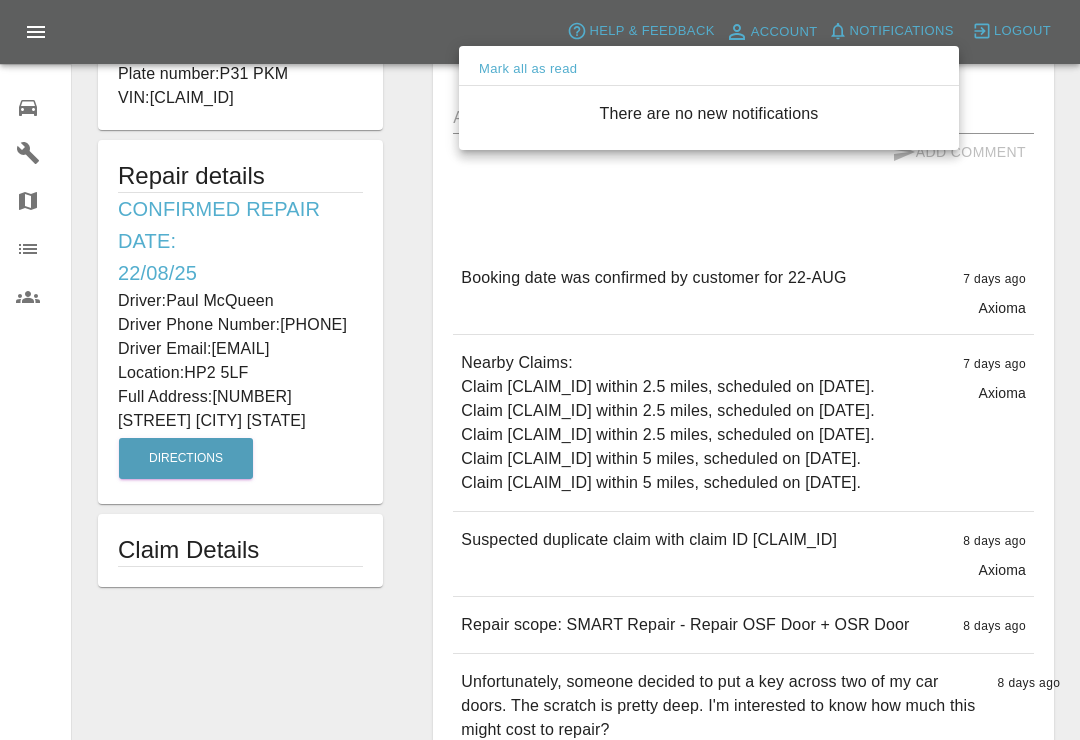 click at bounding box center (540, 370) 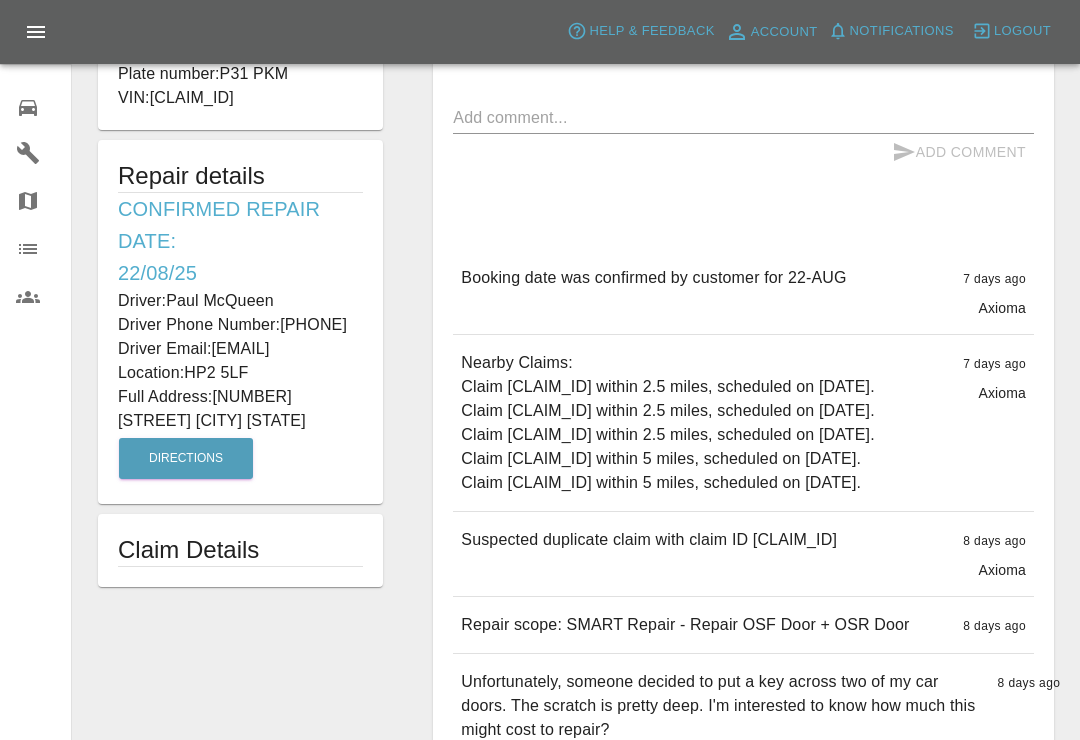 click on "Mark all as read There are no new notifications" at bounding box center (540, 370) 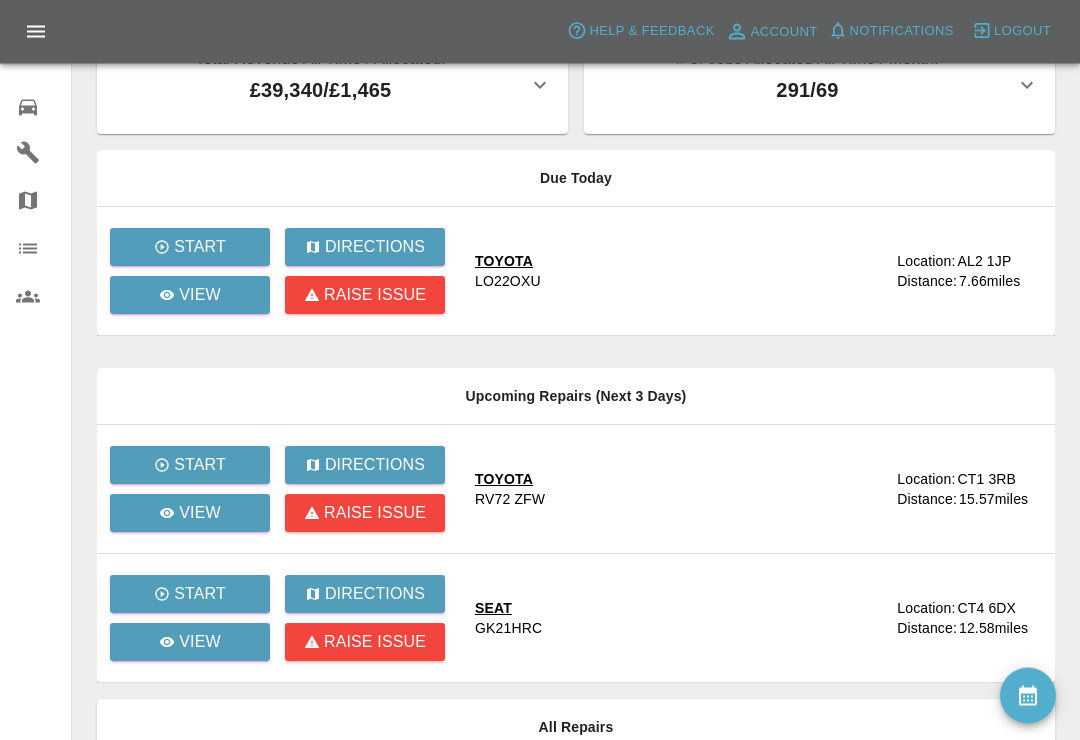 scroll, scrollTop: 53, scrollLeft: 0, axis: vertical 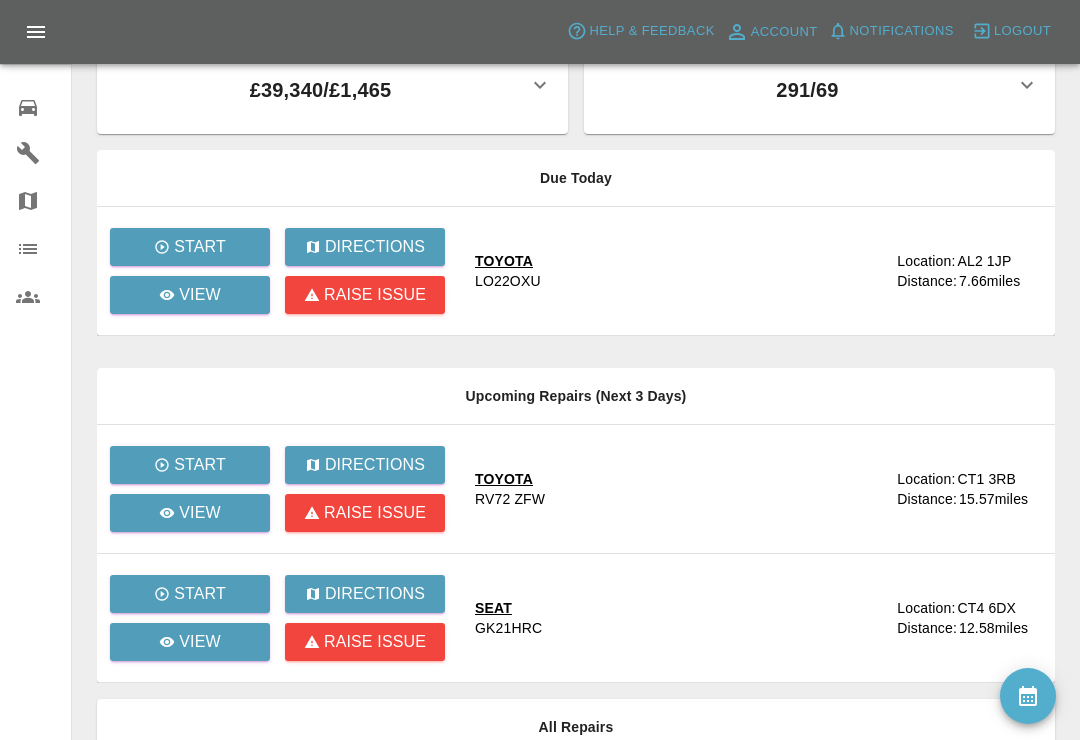 click 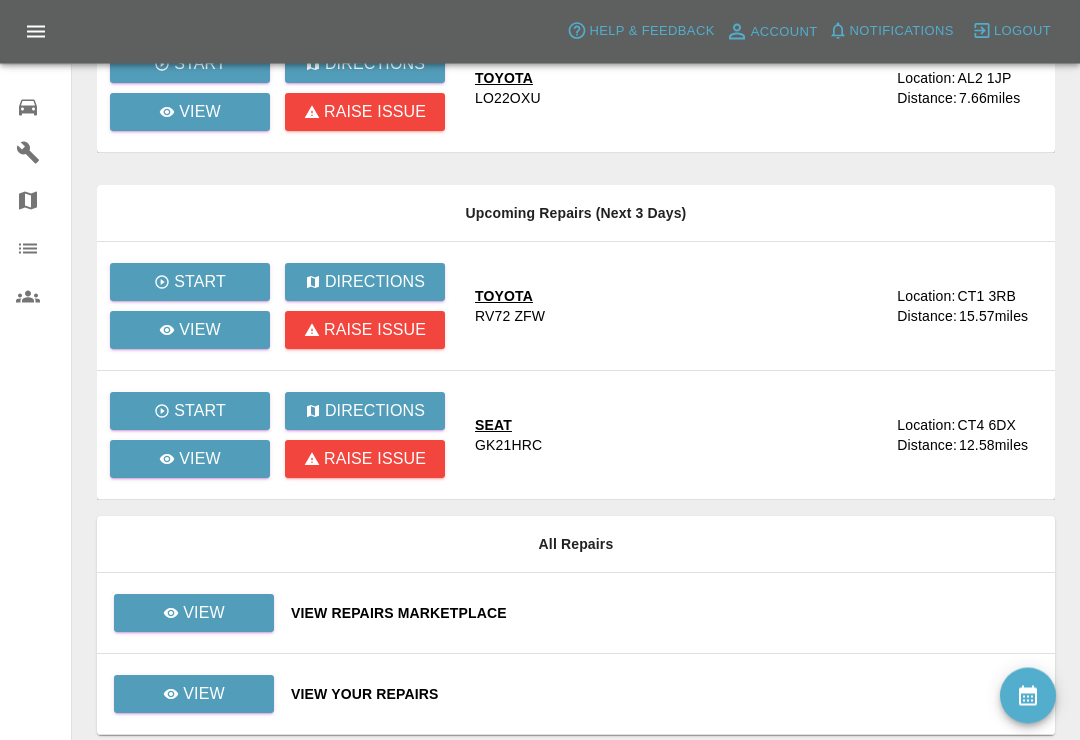 scroll, scrollTop: 280, scrollLeft: 0, axis: vertical 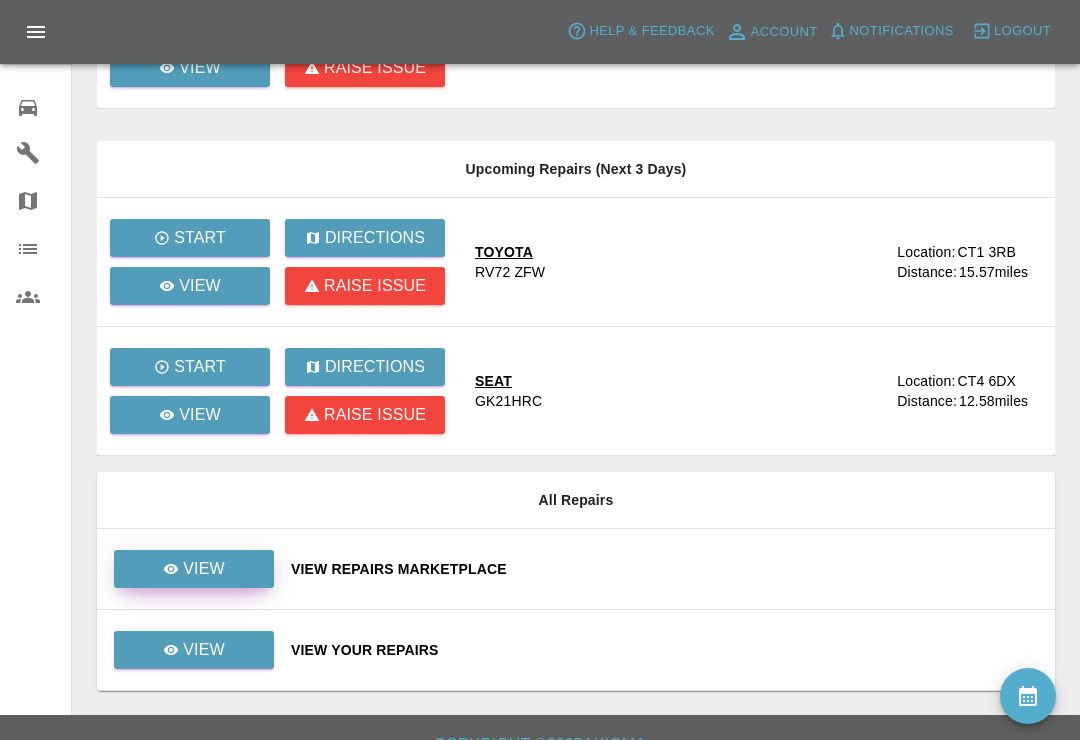 click on "View" at bounding box center (204, 569) 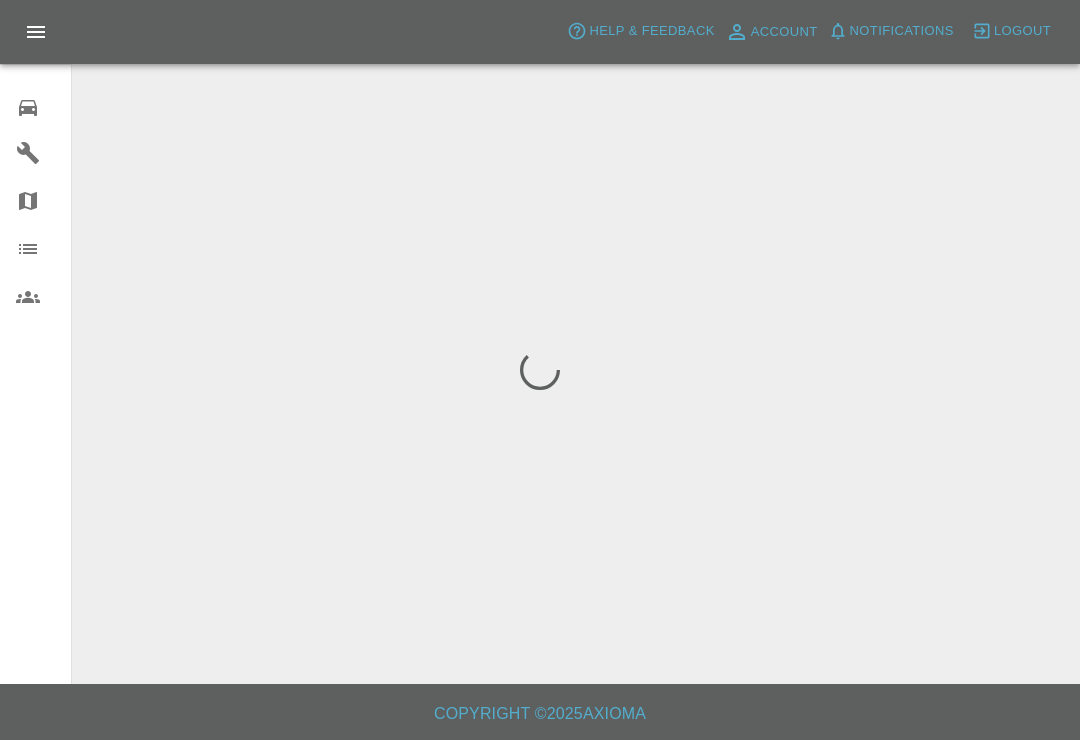 scroll, scrollTop: 0, scrollLeft: 0, axis: both 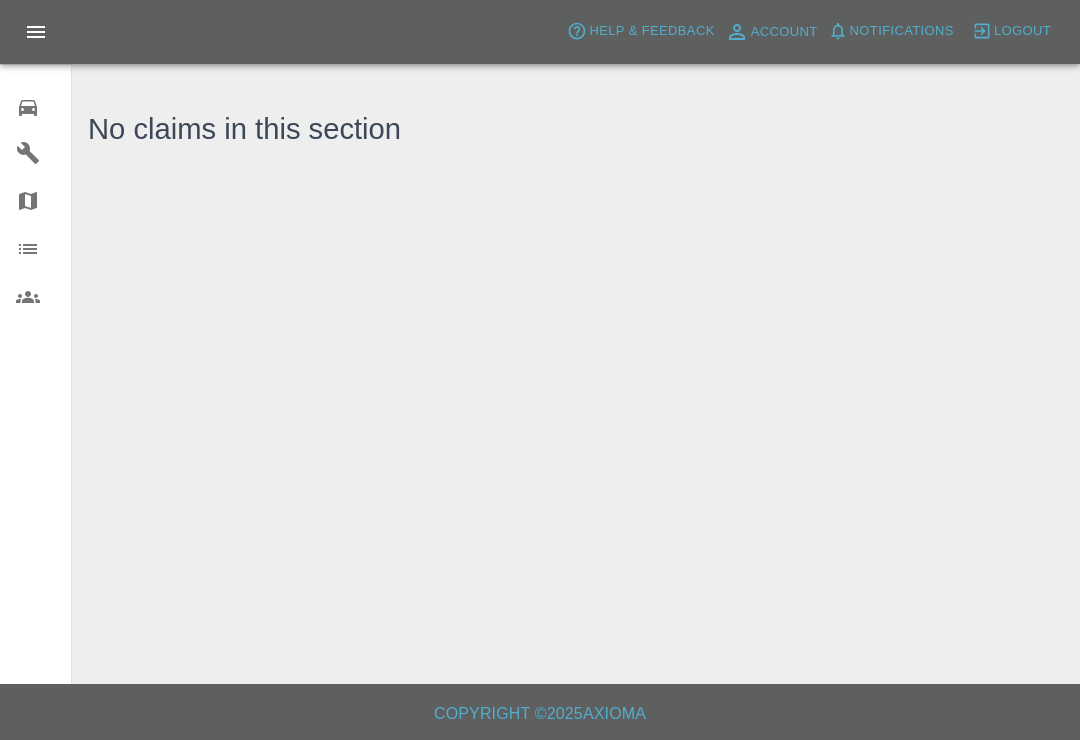 click on "0" at bounding box center [44, 105] 